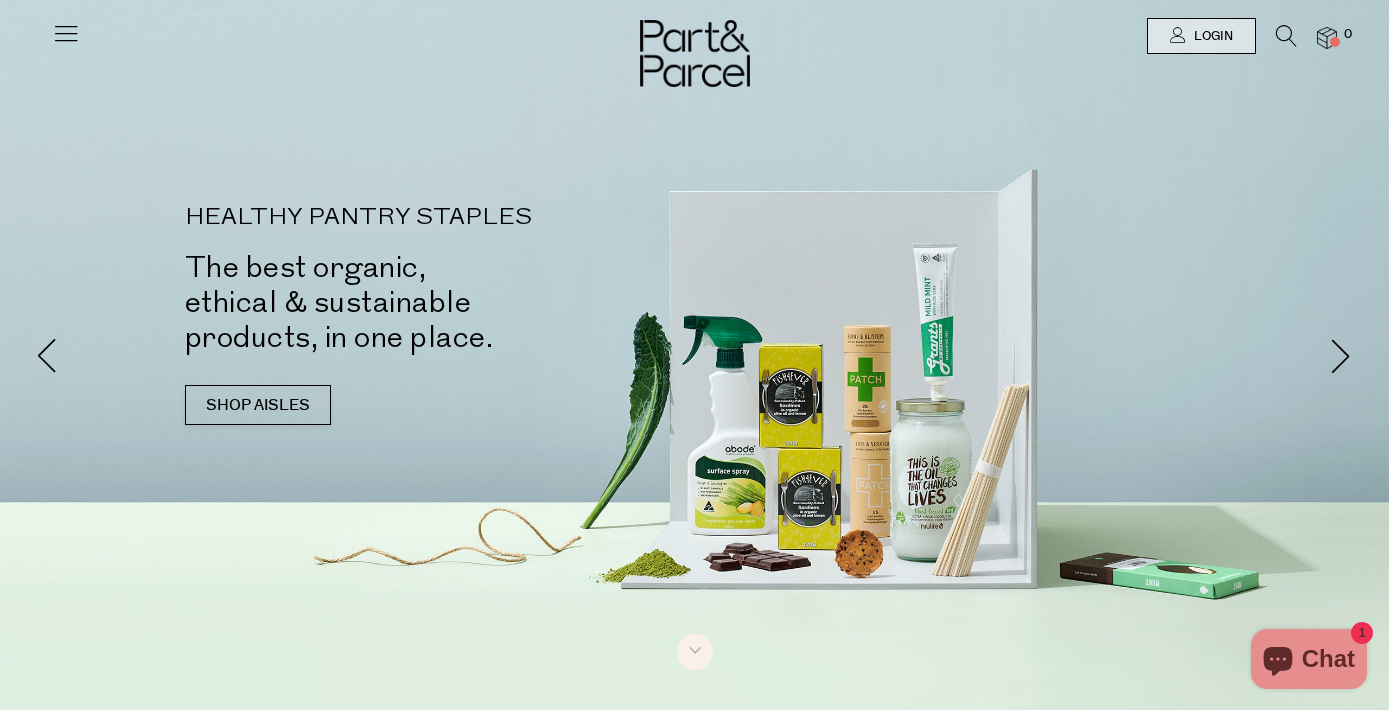 scroll, scrollTop: 0, scrollLeft: 0, axis: both 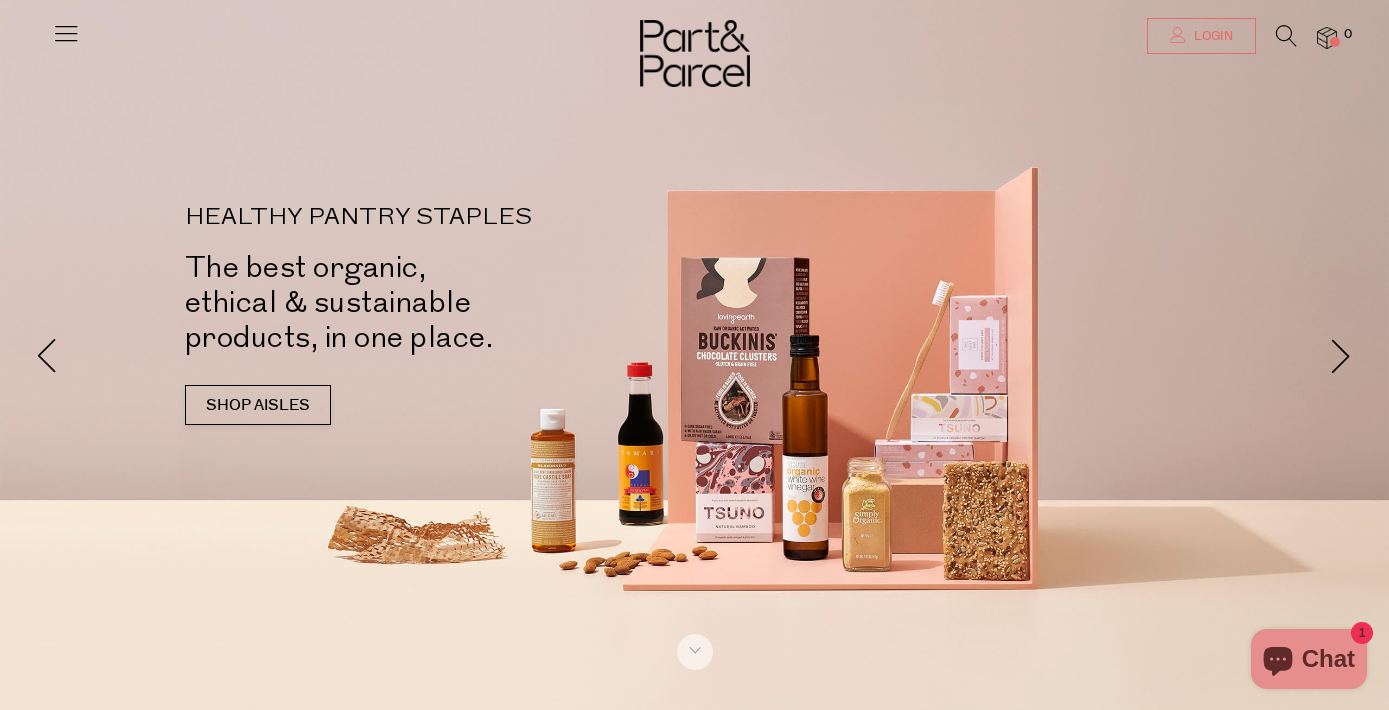 click on "Login" at bounding box center [1201, 36] 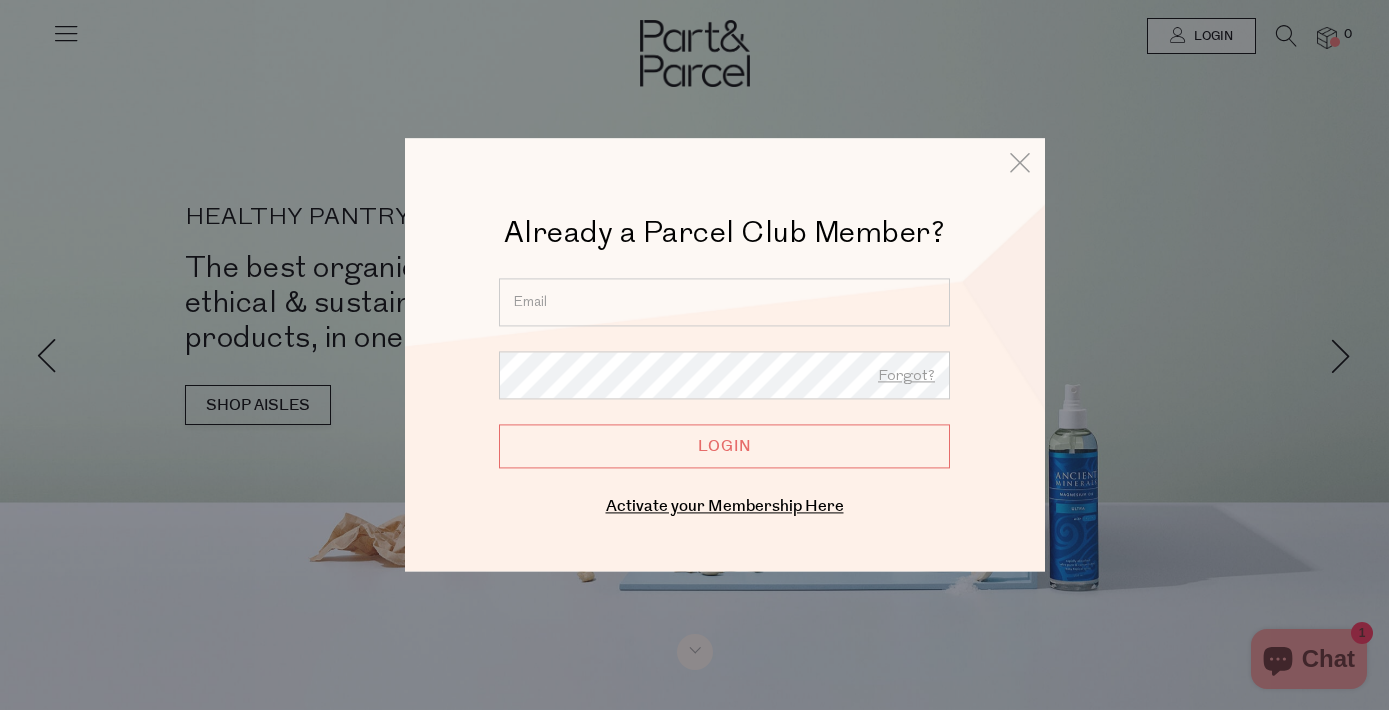 type on "letitia.crispin@gmail.com" 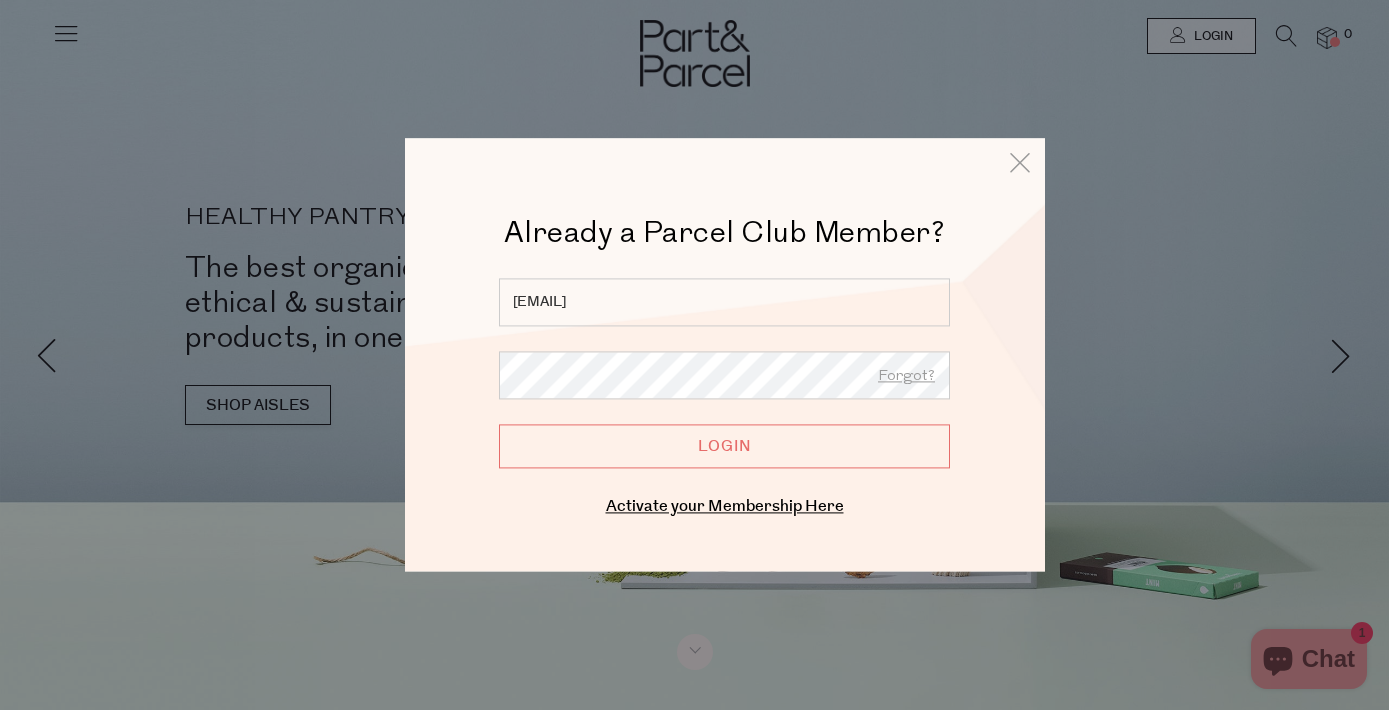 click on "Already a Member? Login.
Forgot?
letitia.crispin@gmail.com
Forgot?
Login
Enter your email below to receive a password reset link.
Submit
Cancel
Activate your Membership Here" at bounding box center (725, 399) 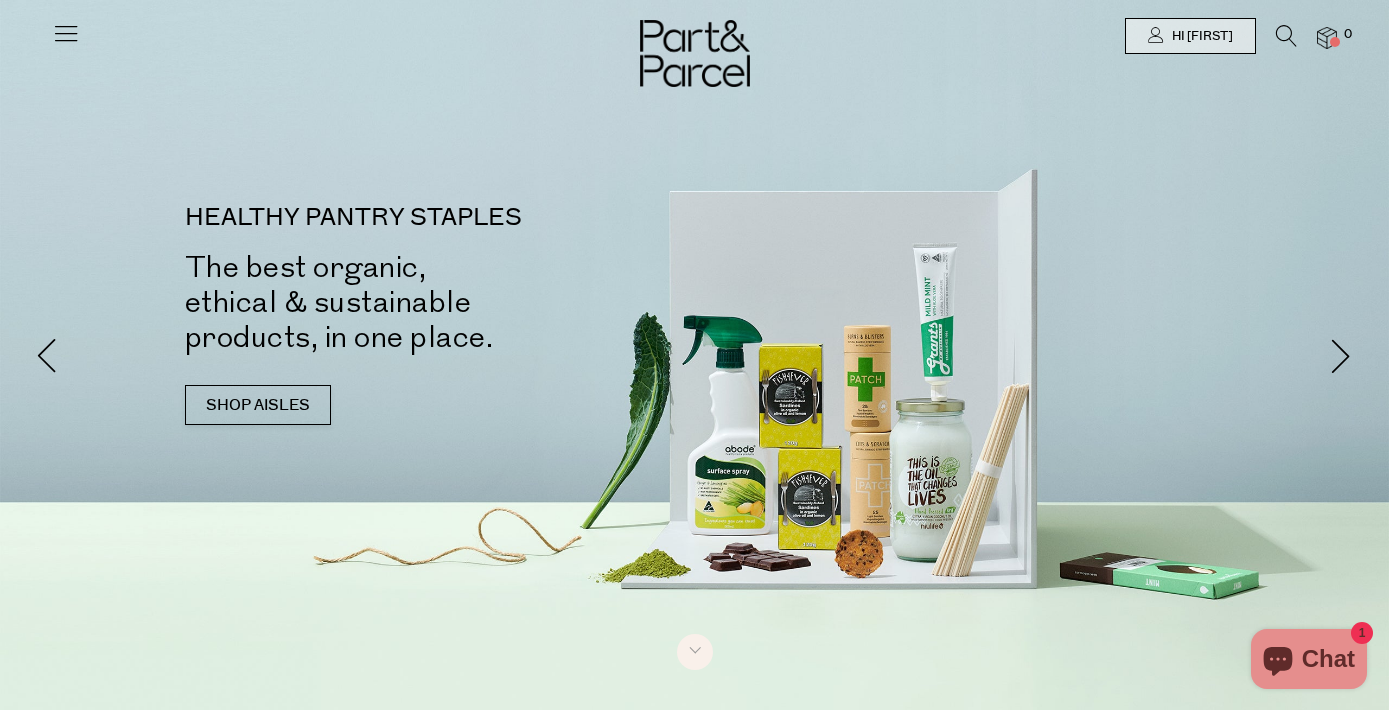 scroll, scrollTop: 0, scrollLeft: 0, axis: both 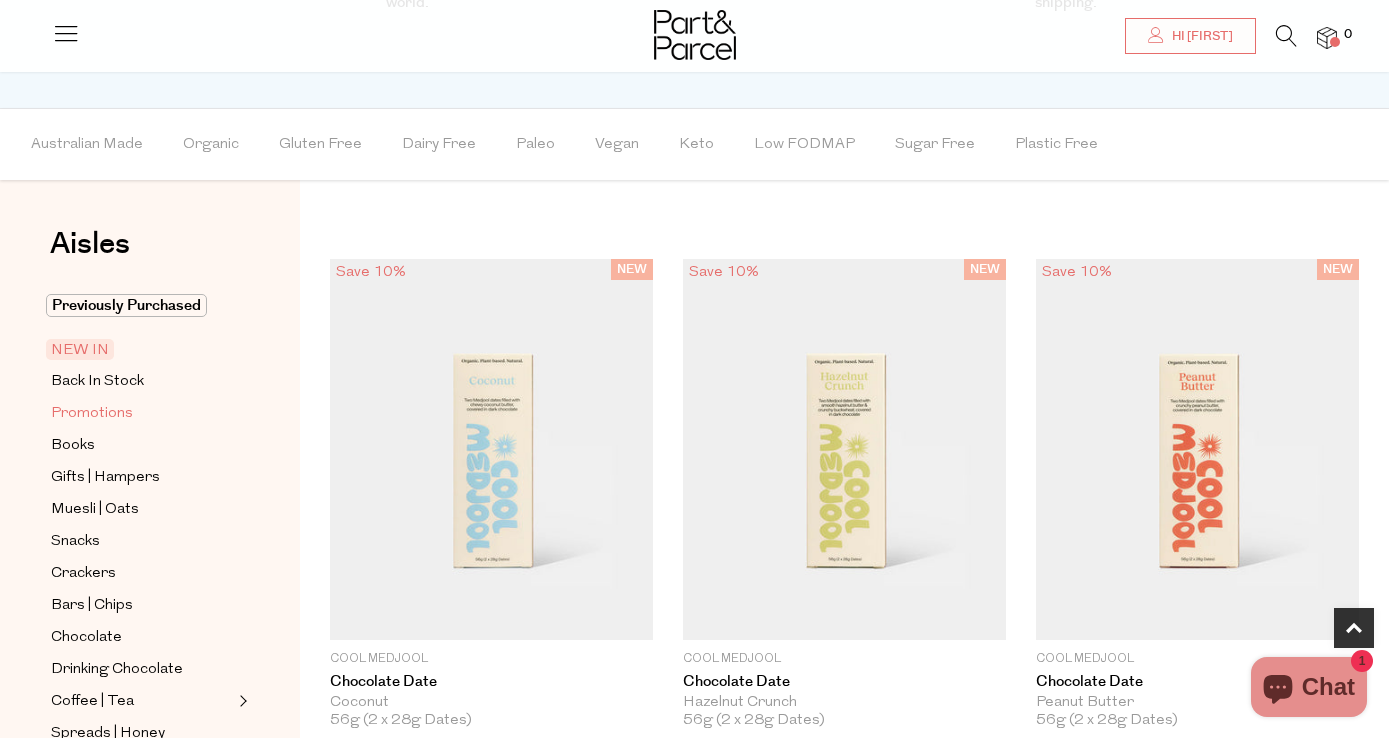 click on "Promotions" at bounding box center (92, 414) 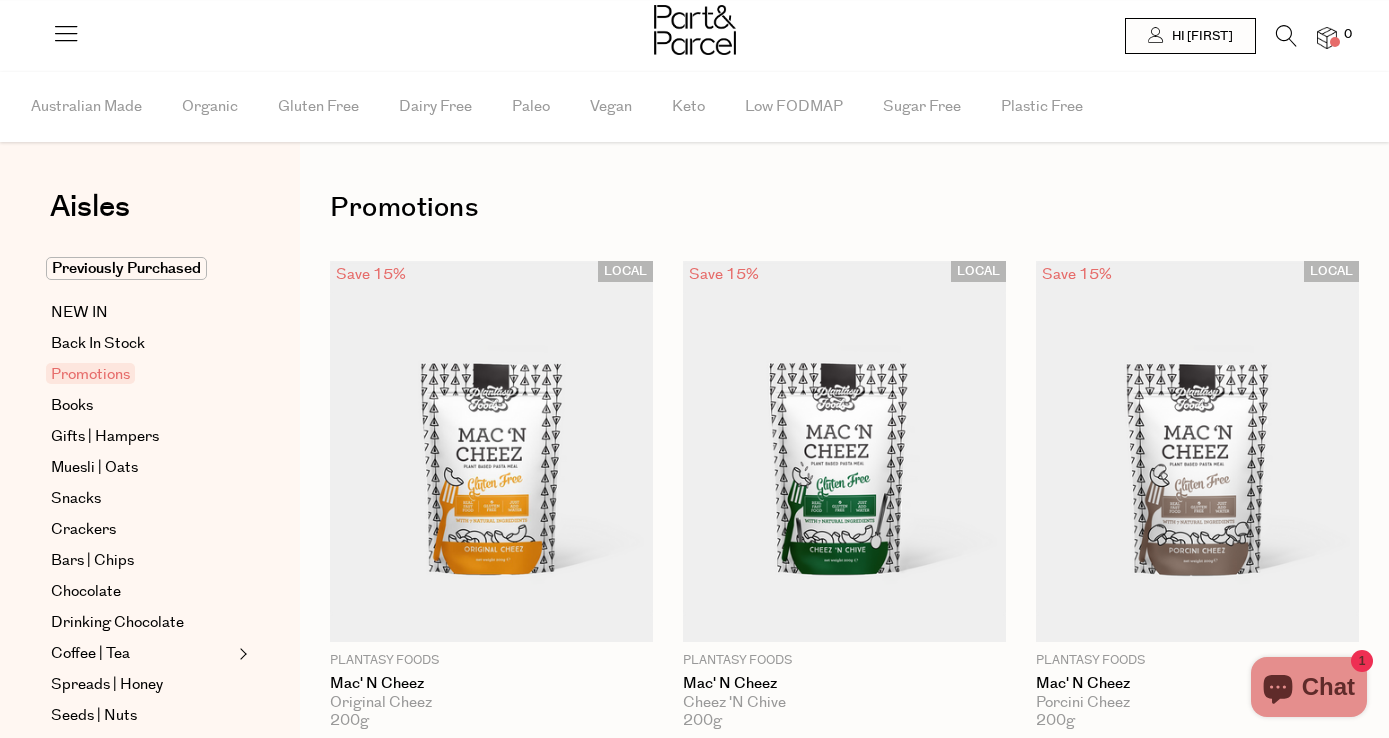 scroll, scrollTop: 0, scrollLeft: 0, axis: both 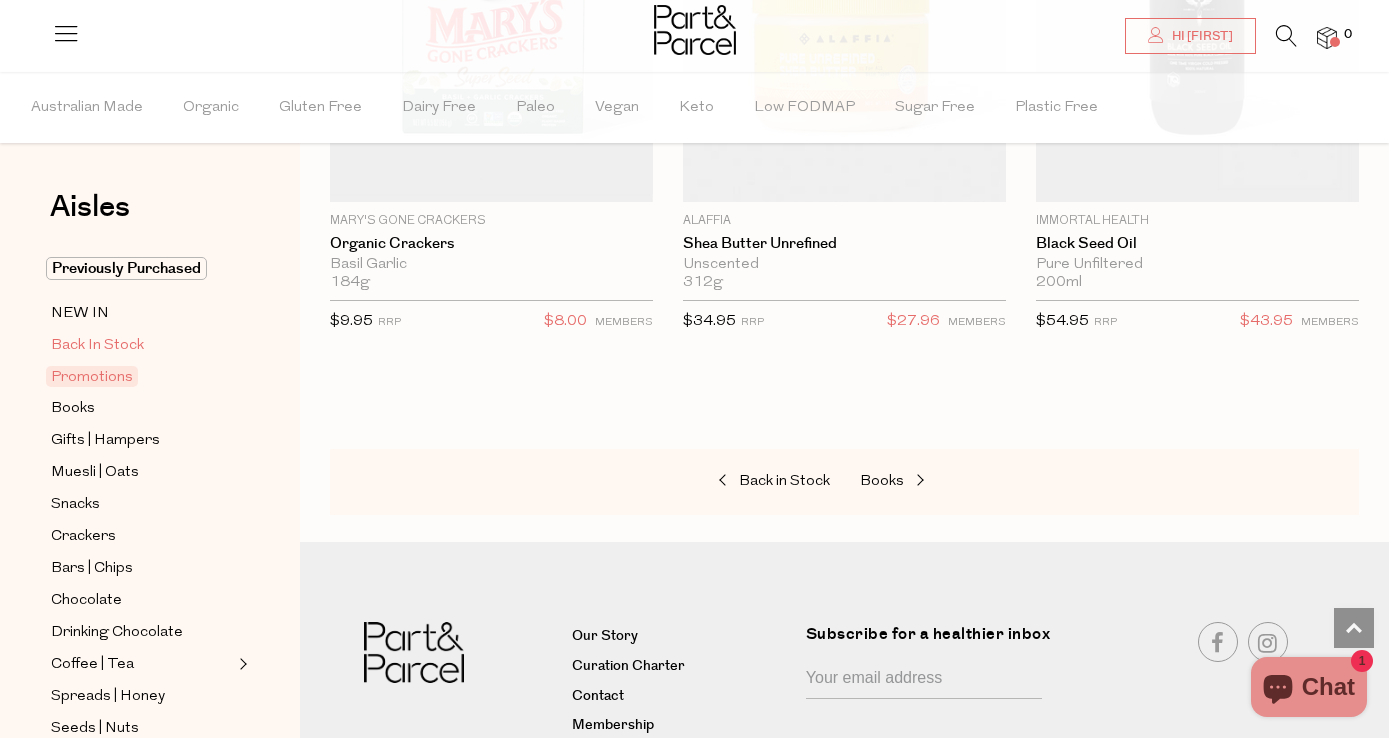 click on "Back In Stock" at bounding box center [97, 346] 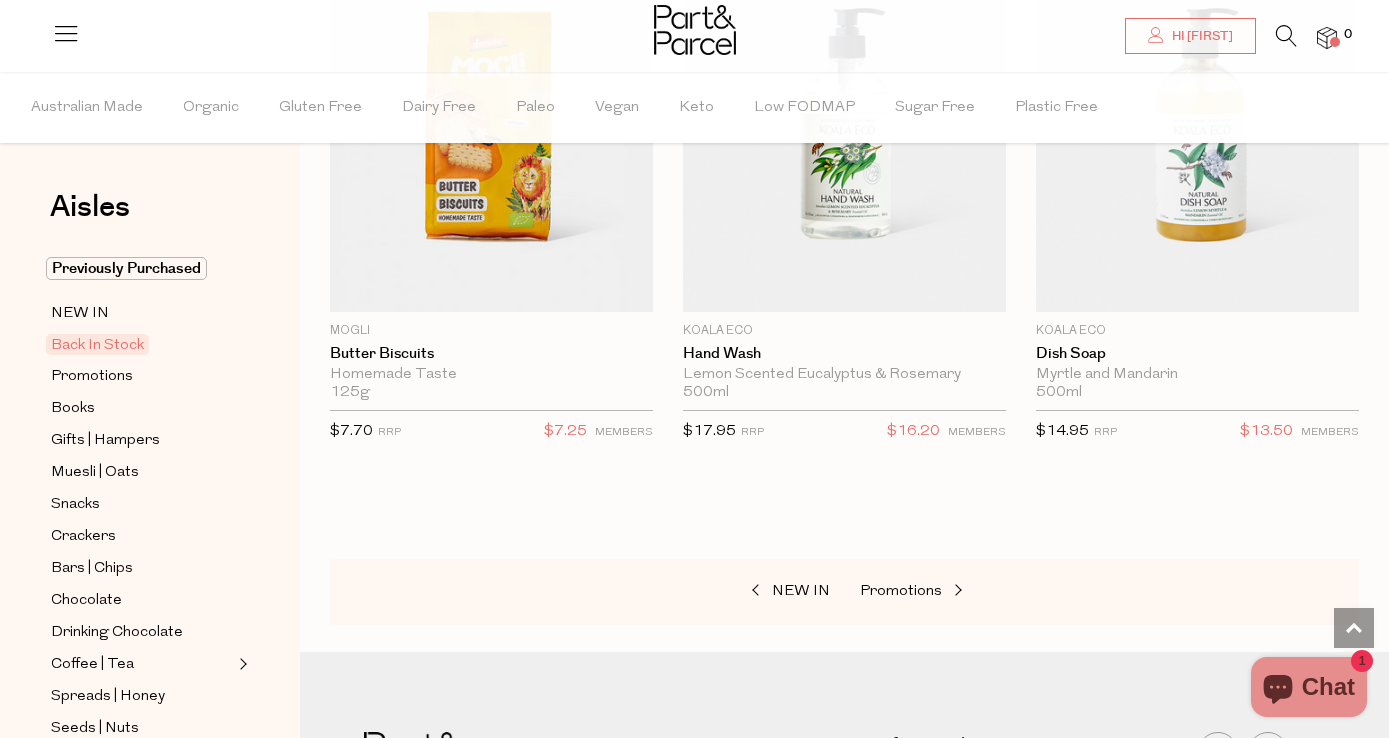 scroll, scrollTop: 1436, scrollLeft: 0, axis: vertical 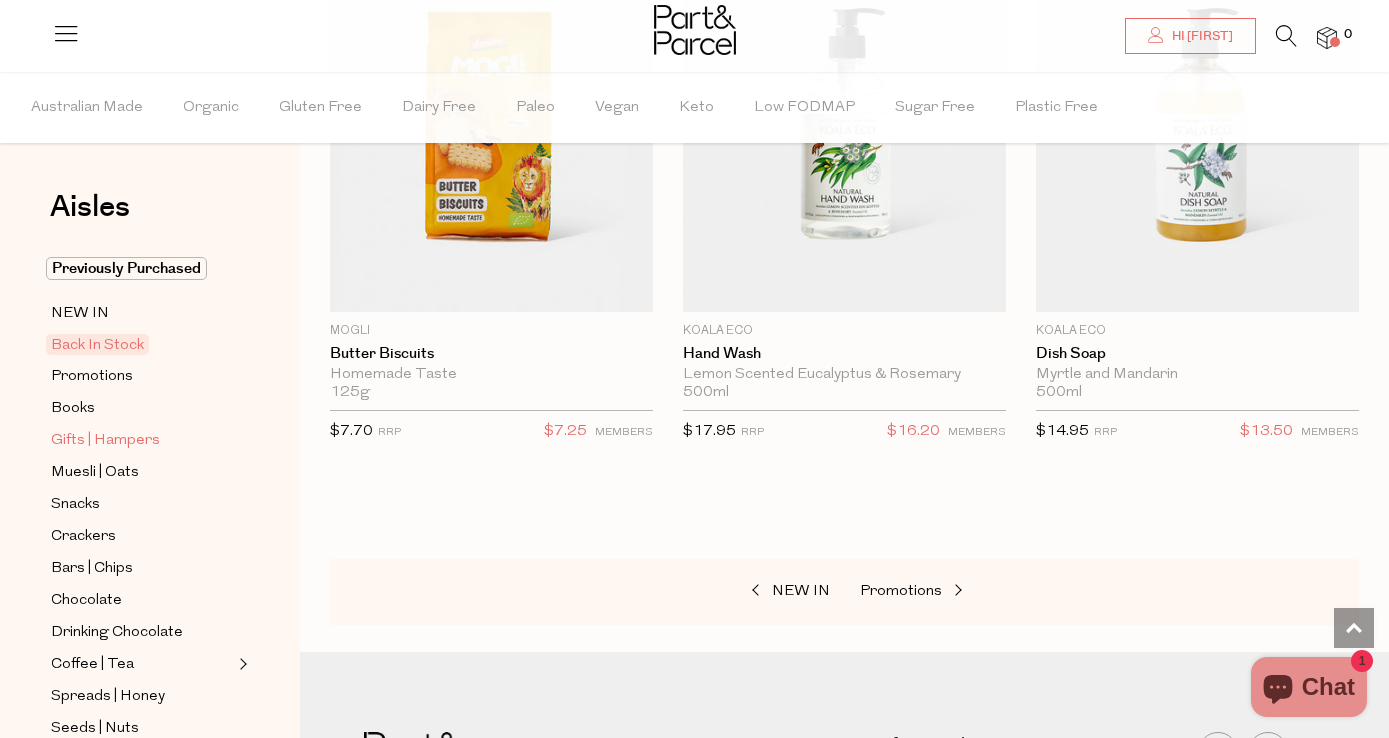 click on "Gifts | Hampers" at bounding box center (105, 441) 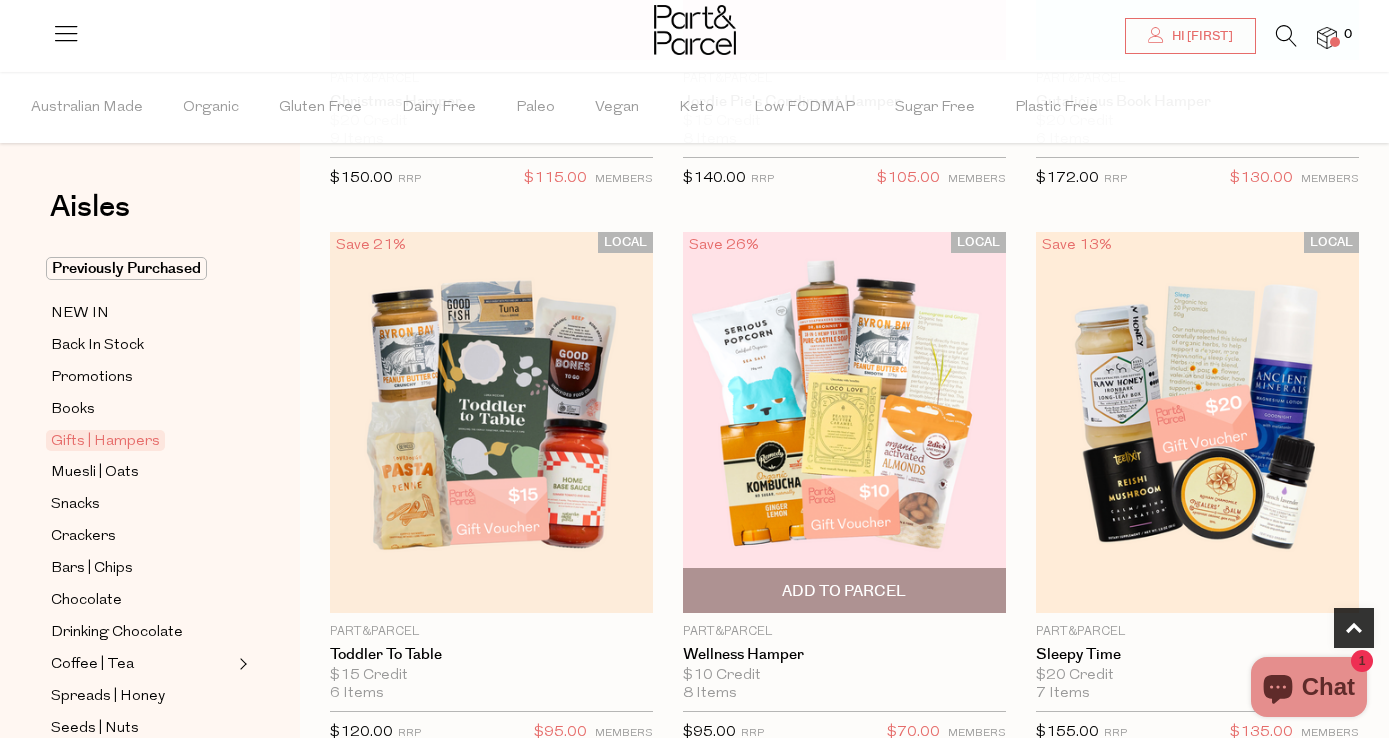 scroll, scrollTop: 599, scrollLeft: 0, axis: vertical 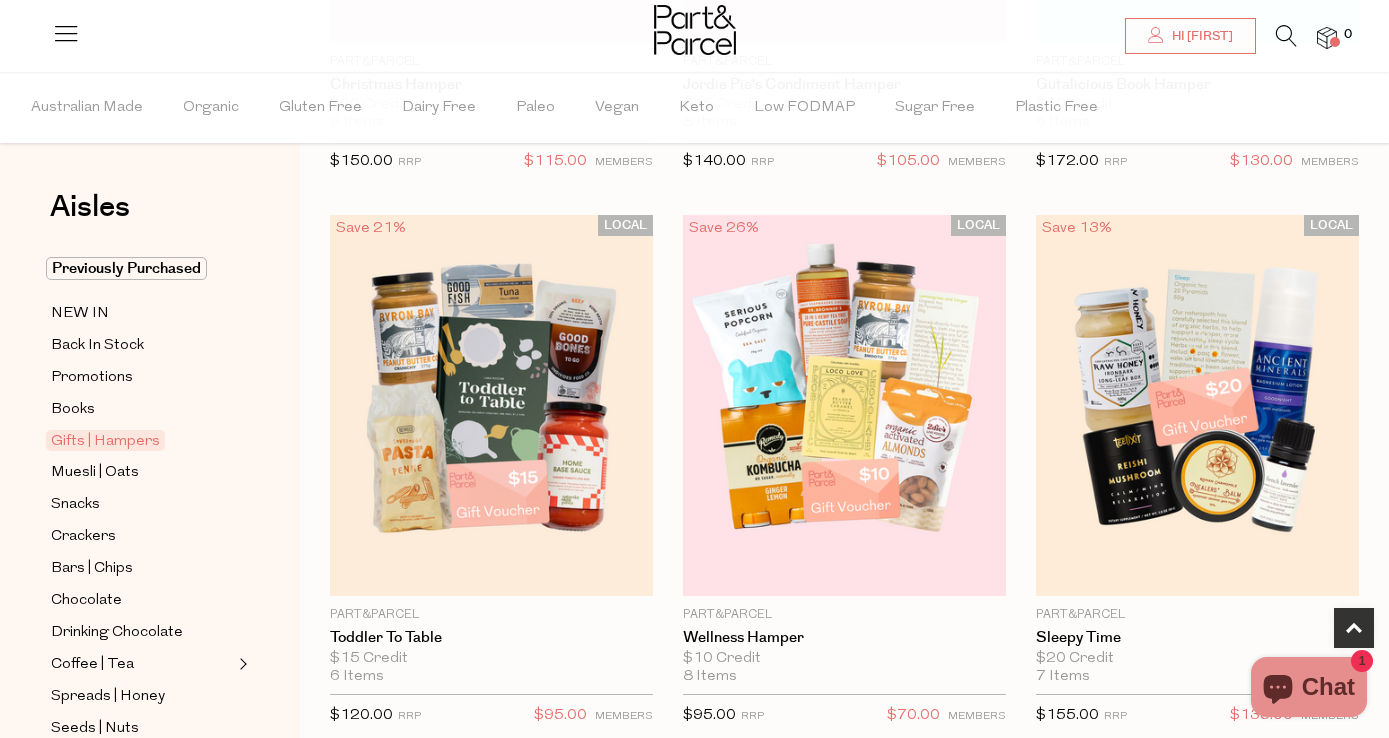 click at bounding box center (1286, 36) 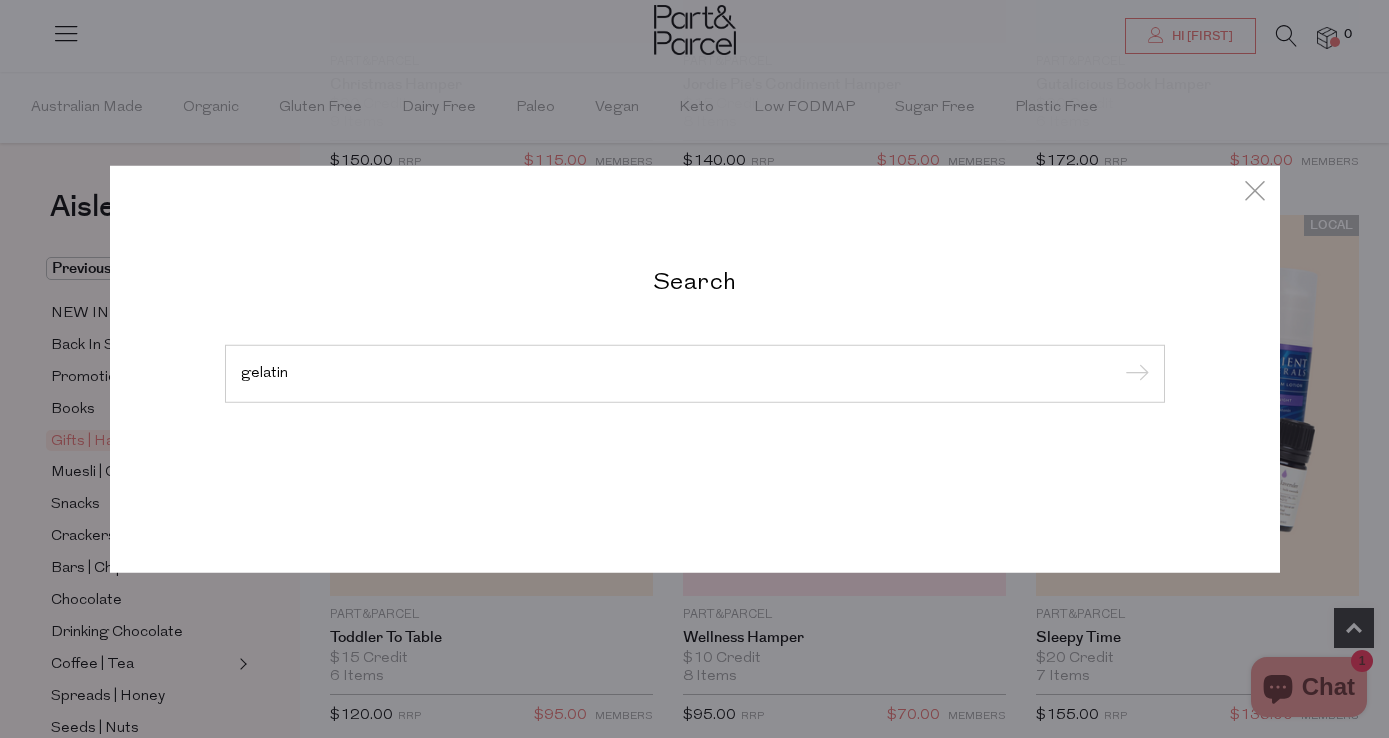 type on "gelatin" 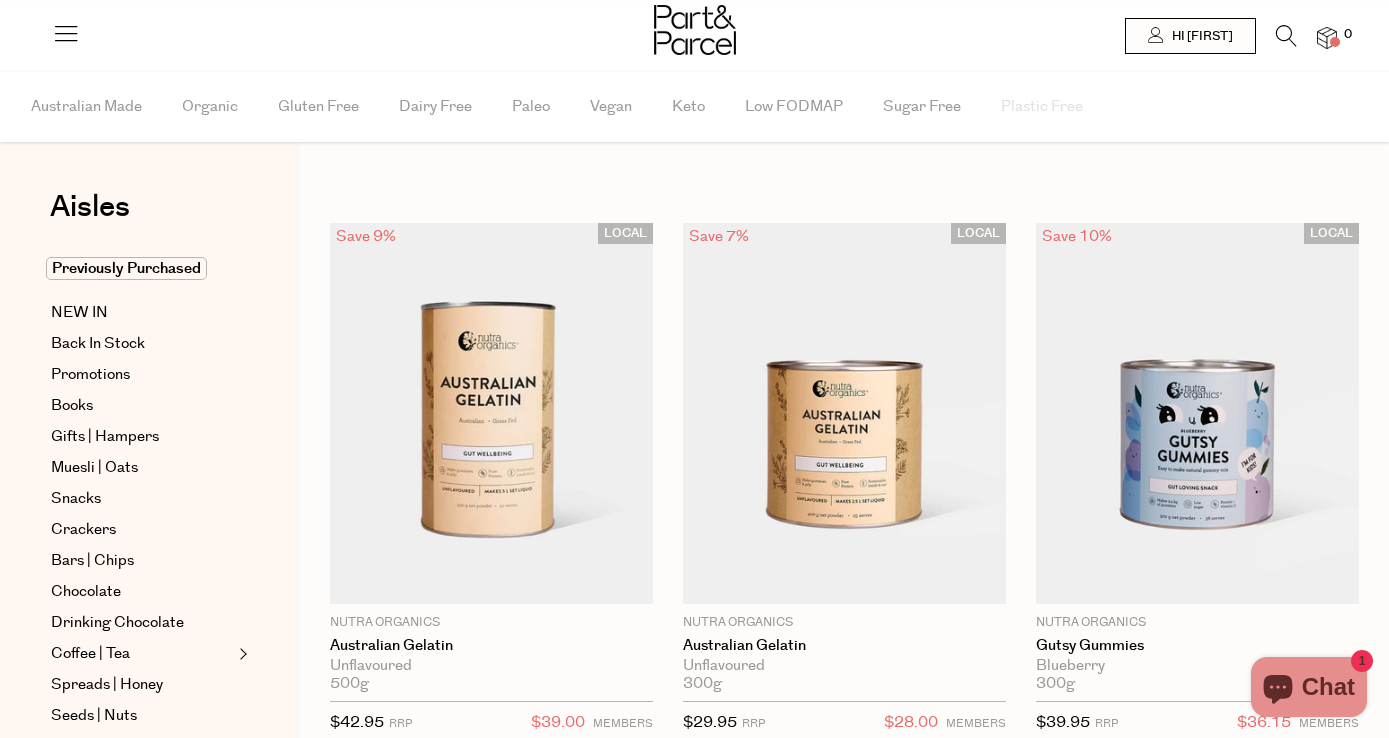 scroll, scrollTop: 0, scrollLeft: 0, axis: both 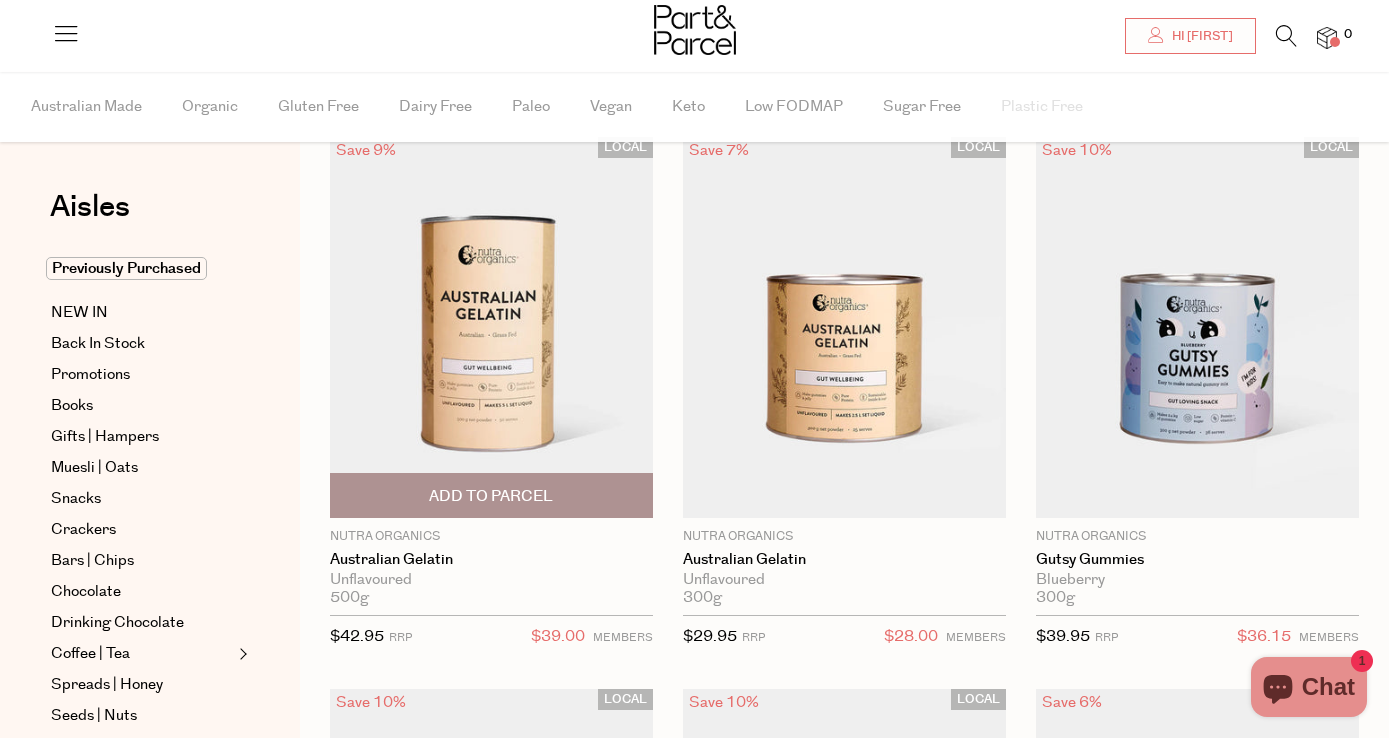 click on "Add To Parcel" at bounding box center (491, 496) 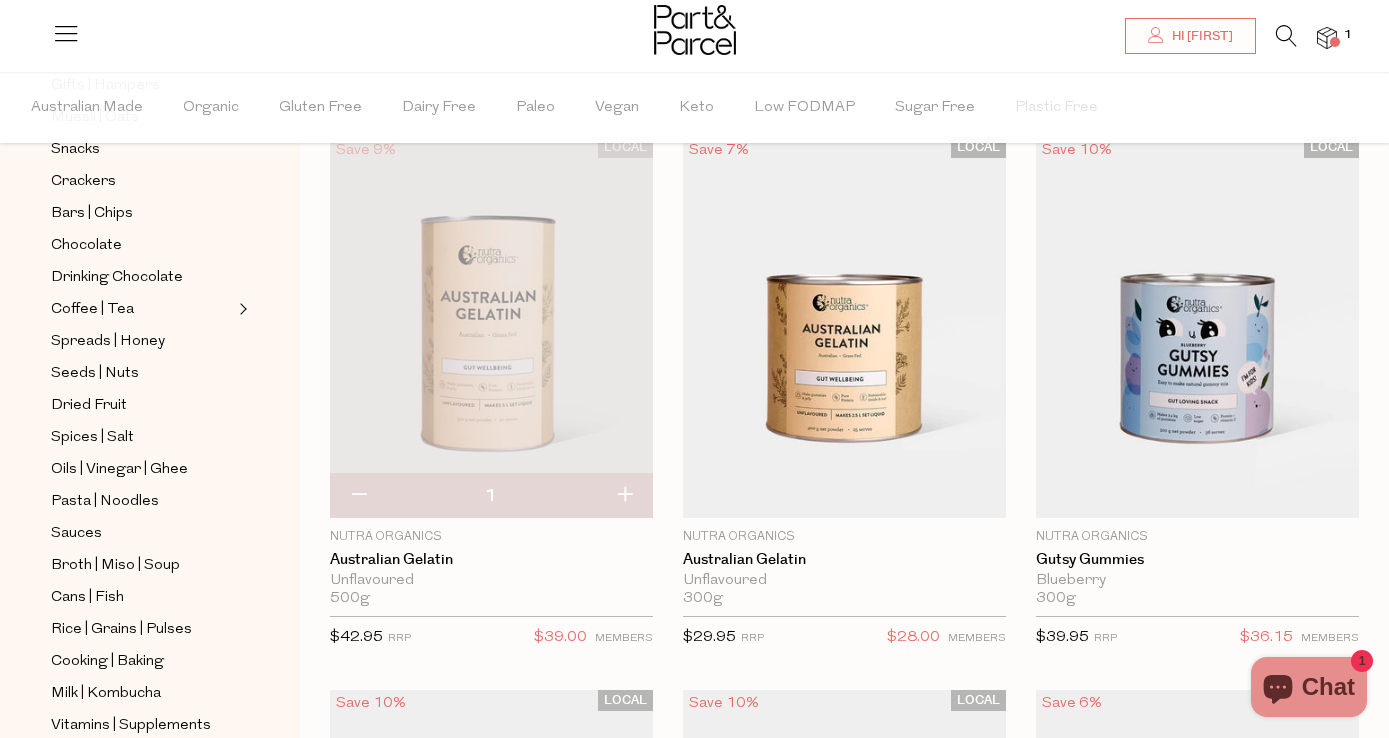 scroll, scrollTop: 379, scrollLeft: 0, axis: vertical 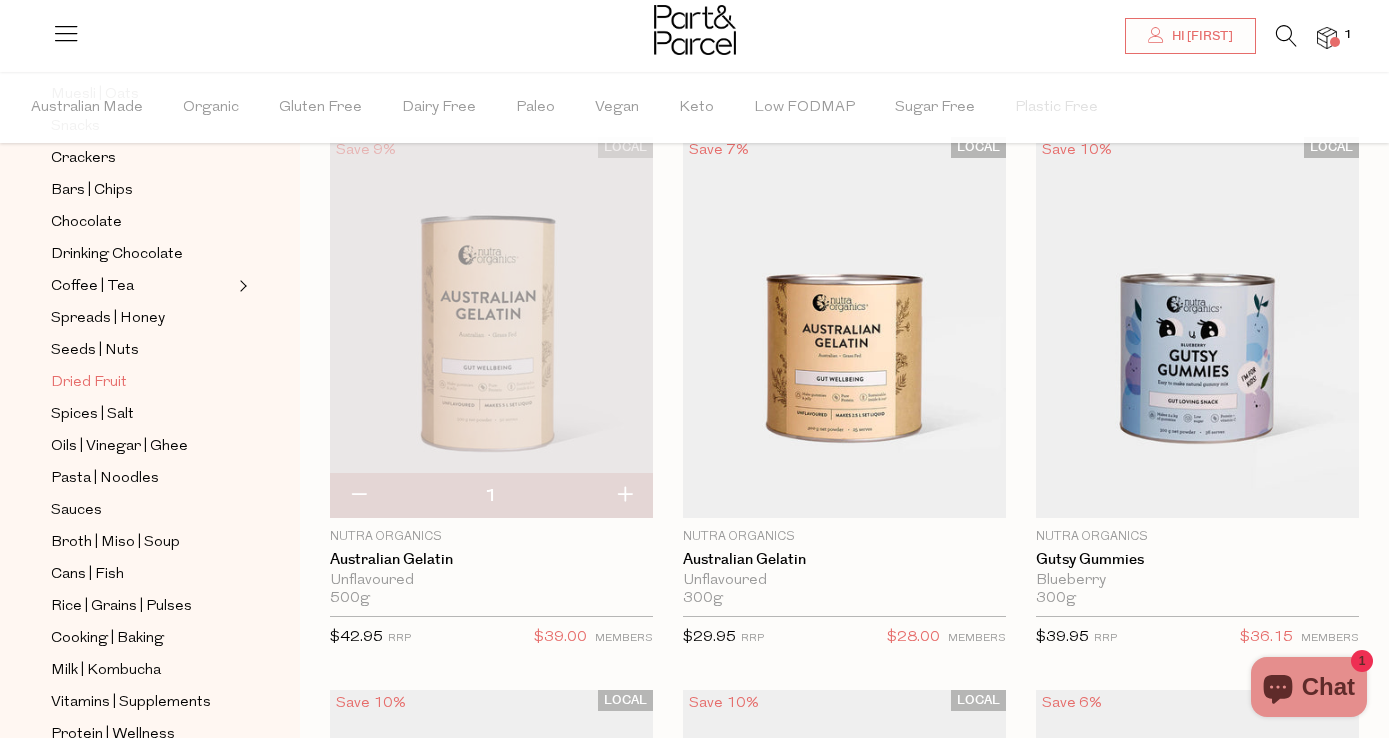 click on "Dried Fruit" at bounding box center (89, 383) 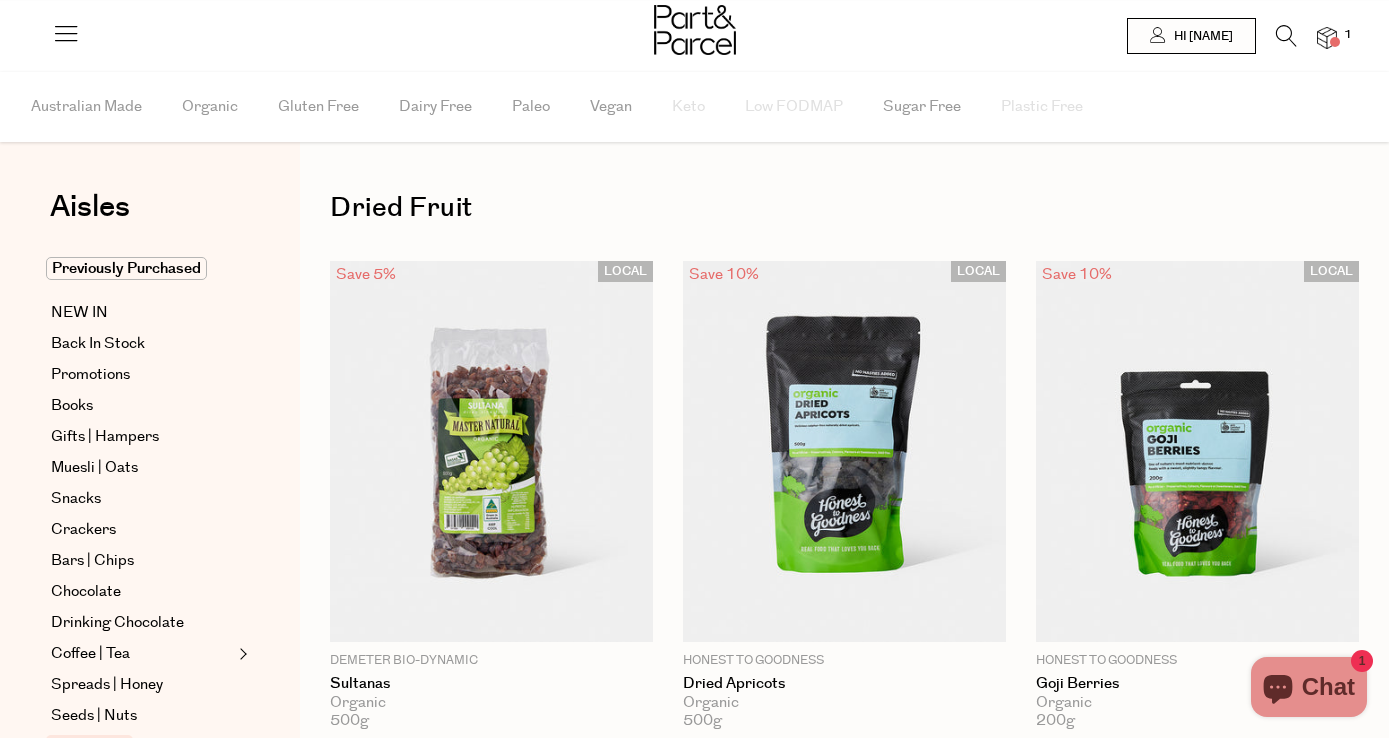scroll, scrollTop: 0, scrollLeft: 0, axis: both 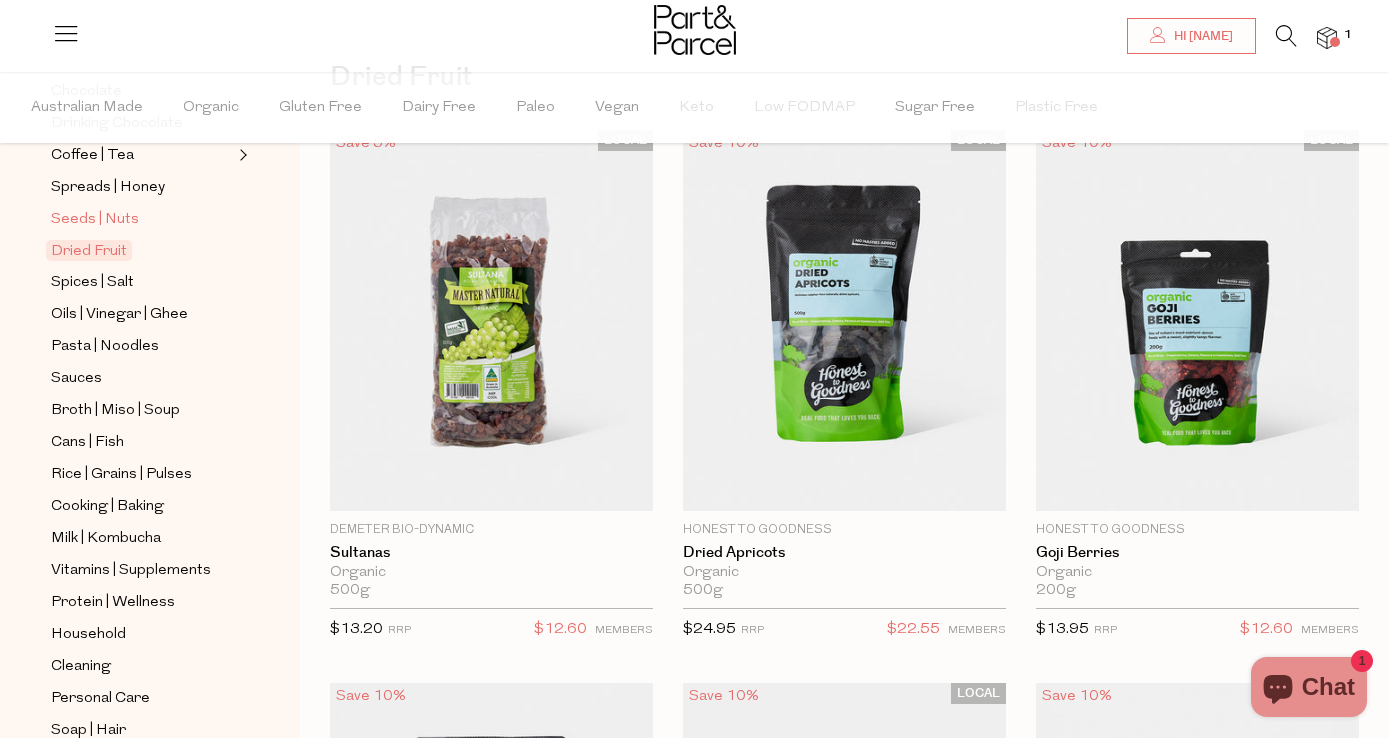 click on "Seeds | Nuts" at bounding box center [95, 220] 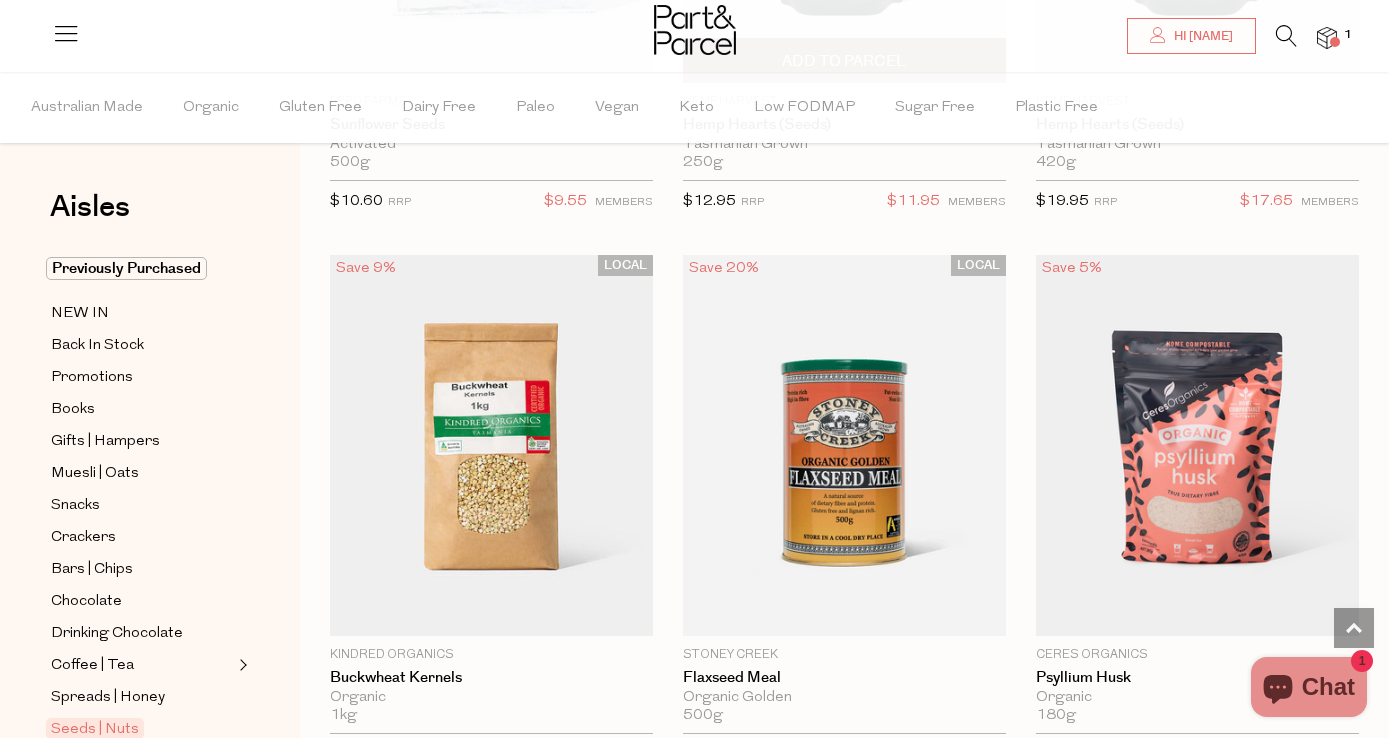 scroll, scrollTop: 7754, scrollLeft: 0, axis: vertical 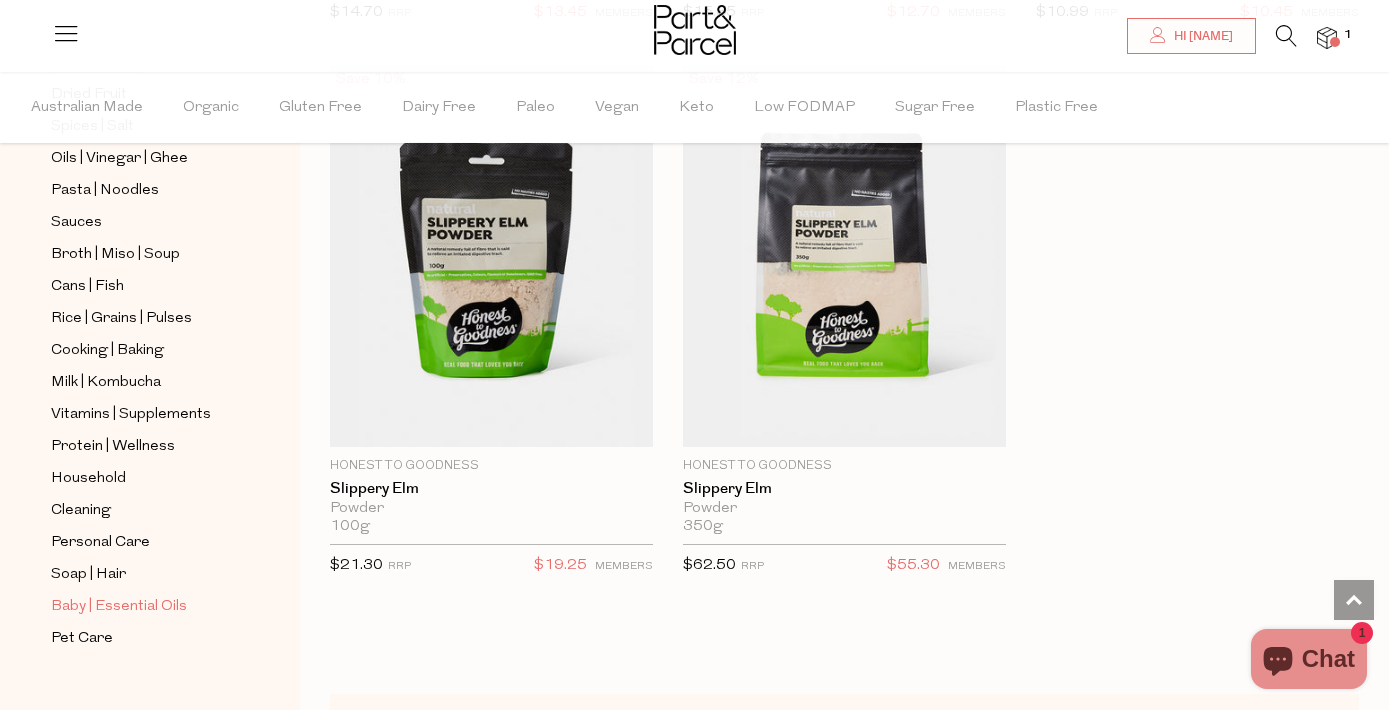 click on "Baby | Essential Oils" at bounding box center [119, 607] 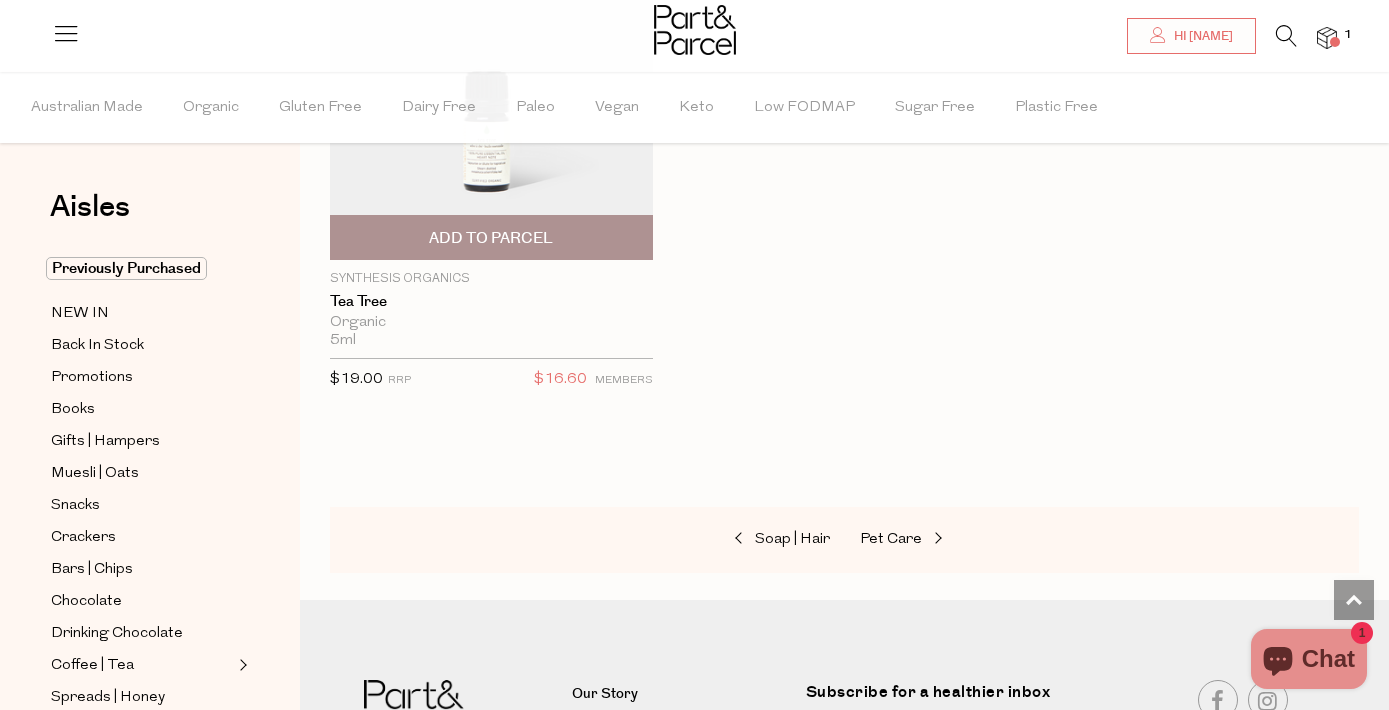scroll, scrollTop: 3150, scrollLeft: 0, axis: vertical 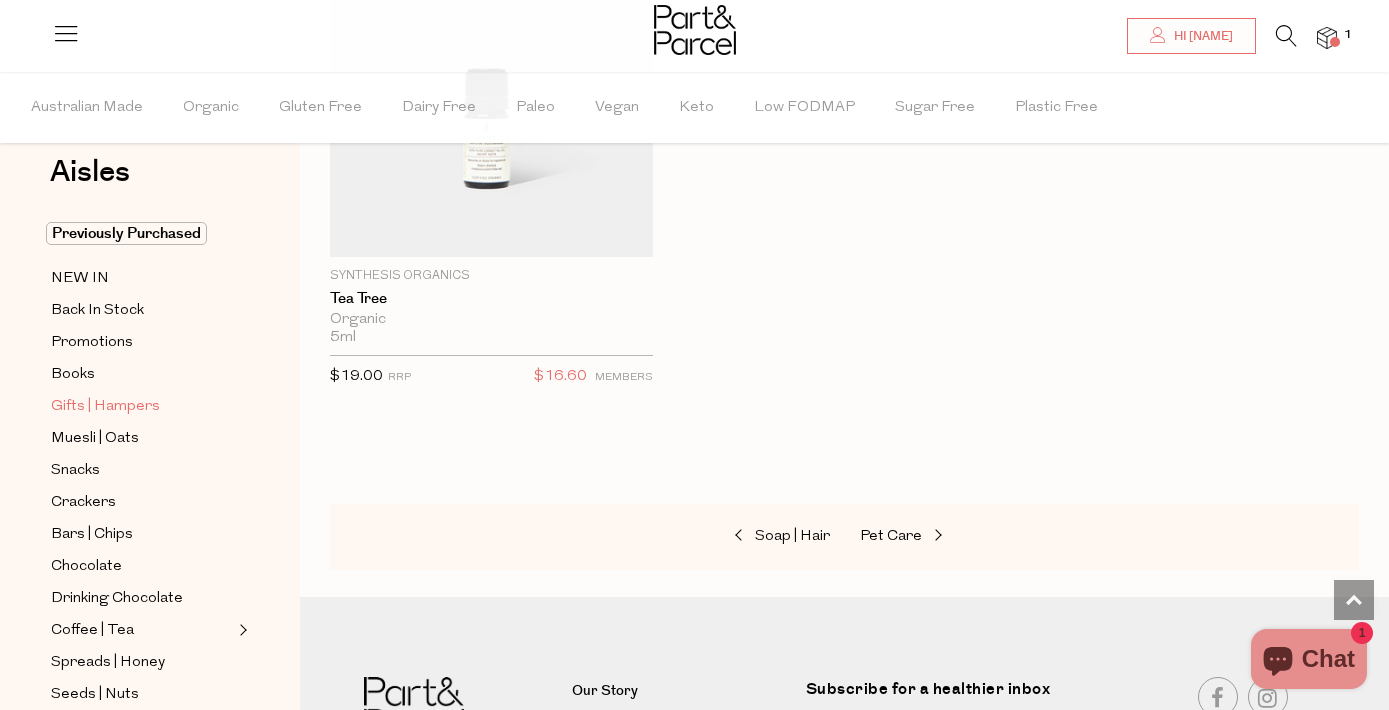 click on "Gifts | Hampers" at bounding box center (105, 407) 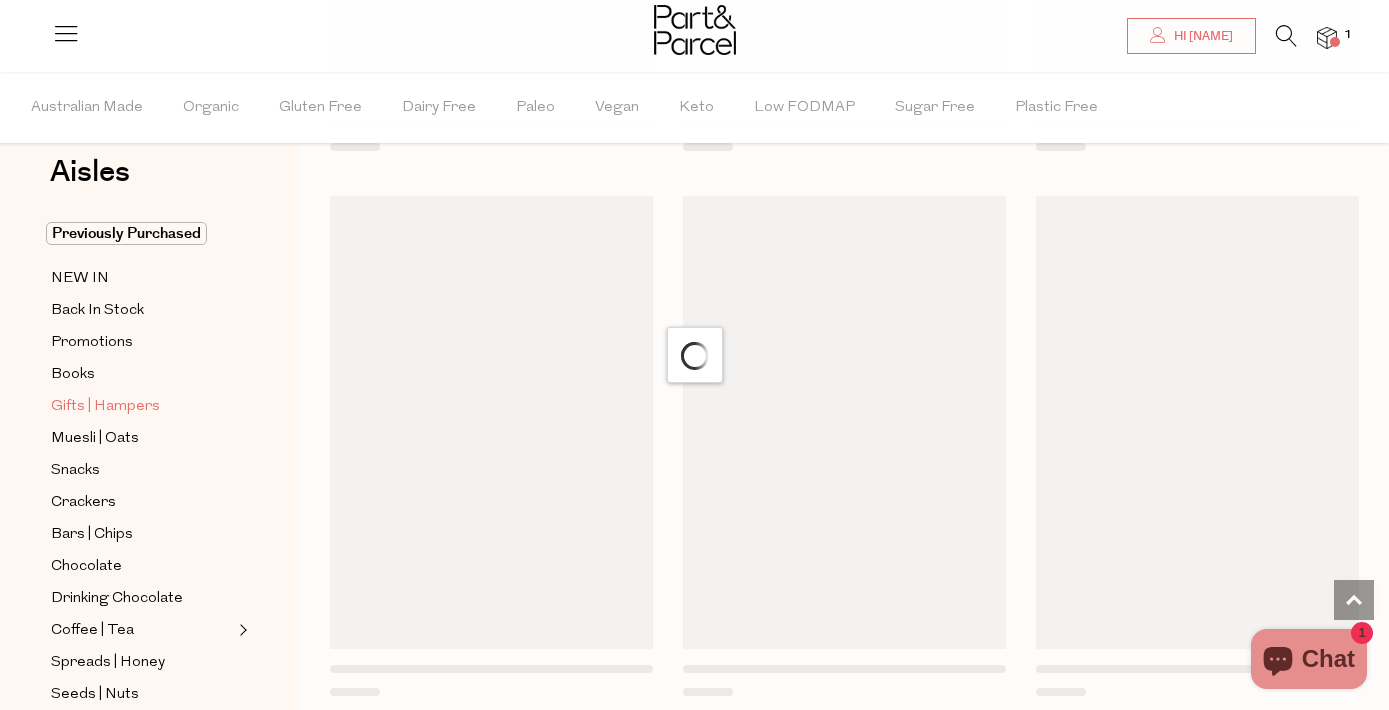 scroll, scrollTop: 0, scrollLeft: 0, axis: both 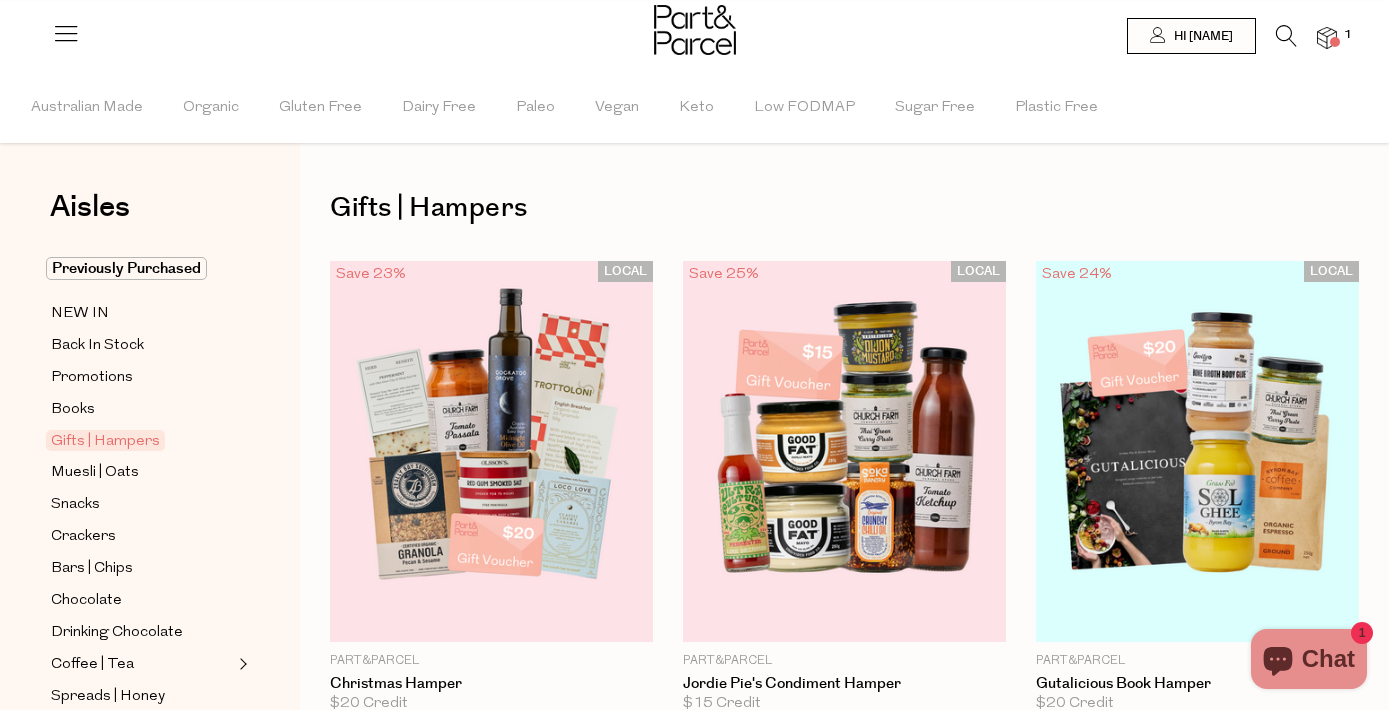 click at bounding box center [1286, 36] 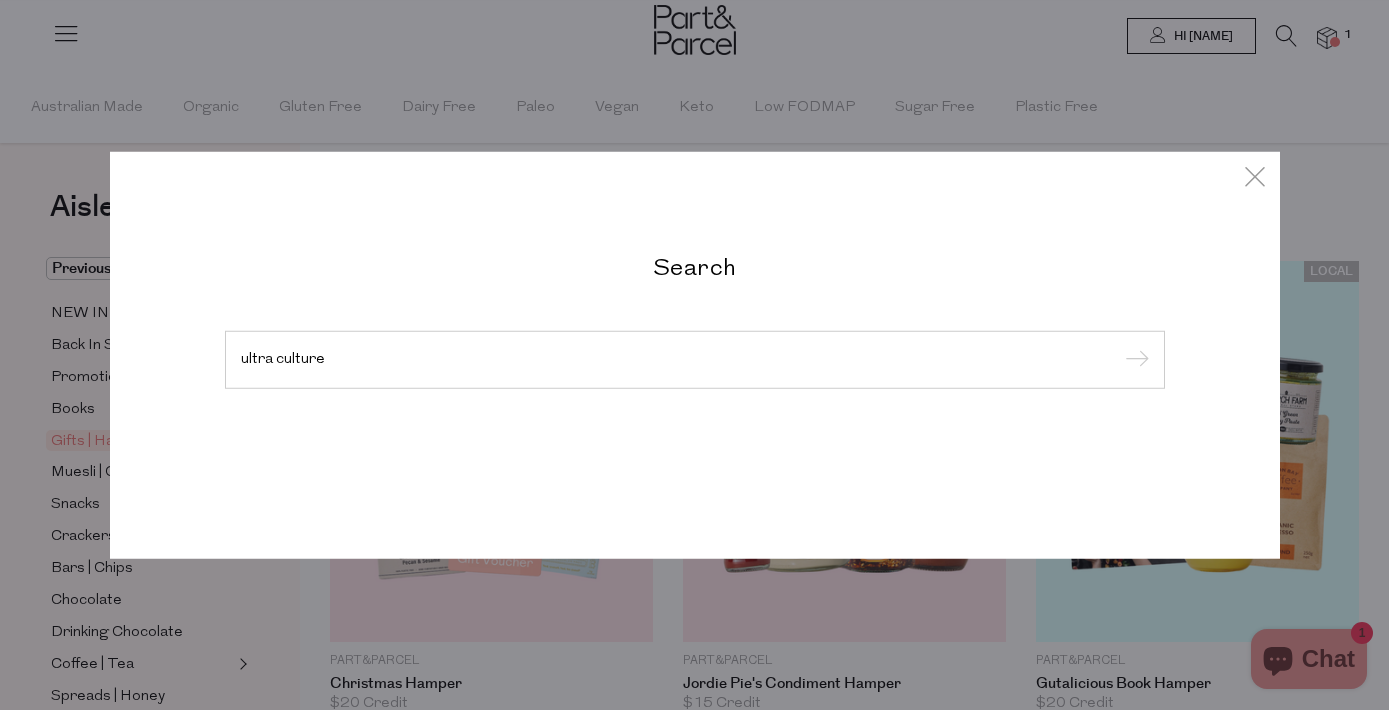 type on "ultra culture" 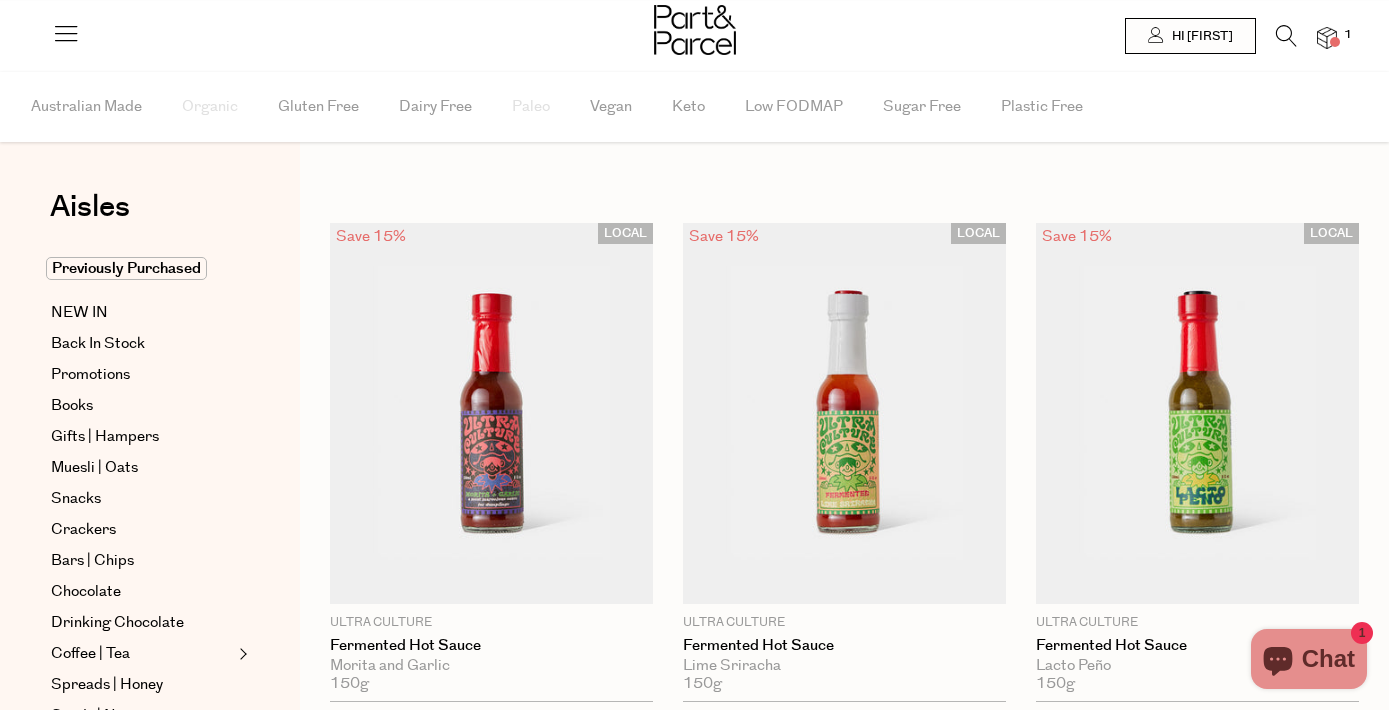scroll, scrollTop: 0, scrollLeft: 0, axis: both 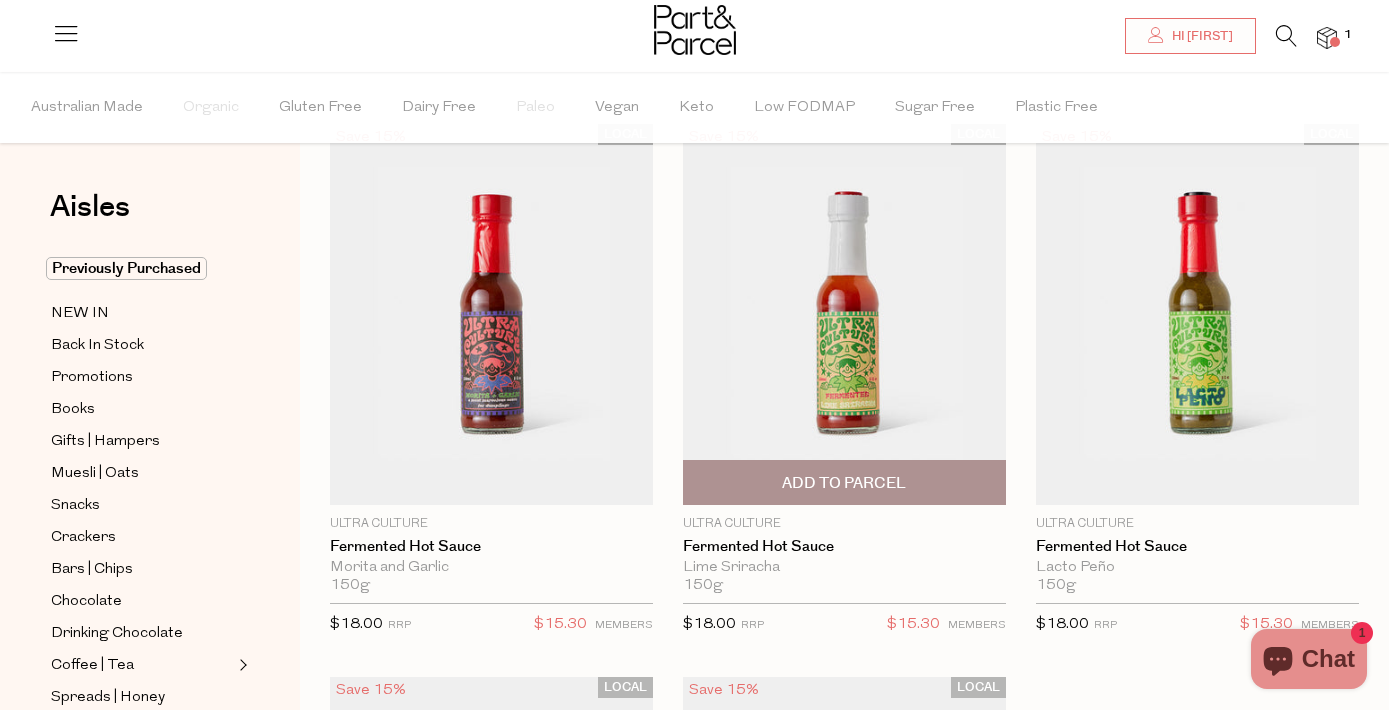 click on "Add To Parcel" at bounding box center [844, 482] 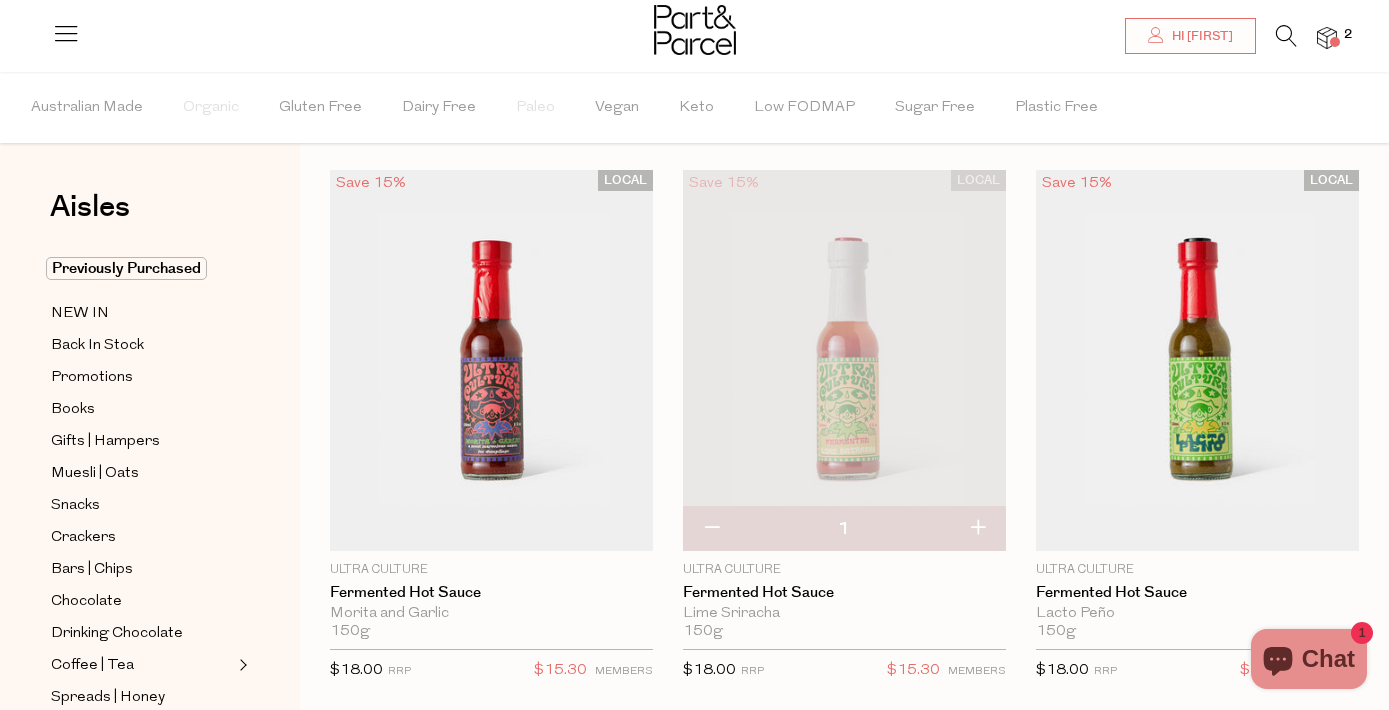 scroll, scrollTop: 56, scrollLeft: 0, axis: vertical 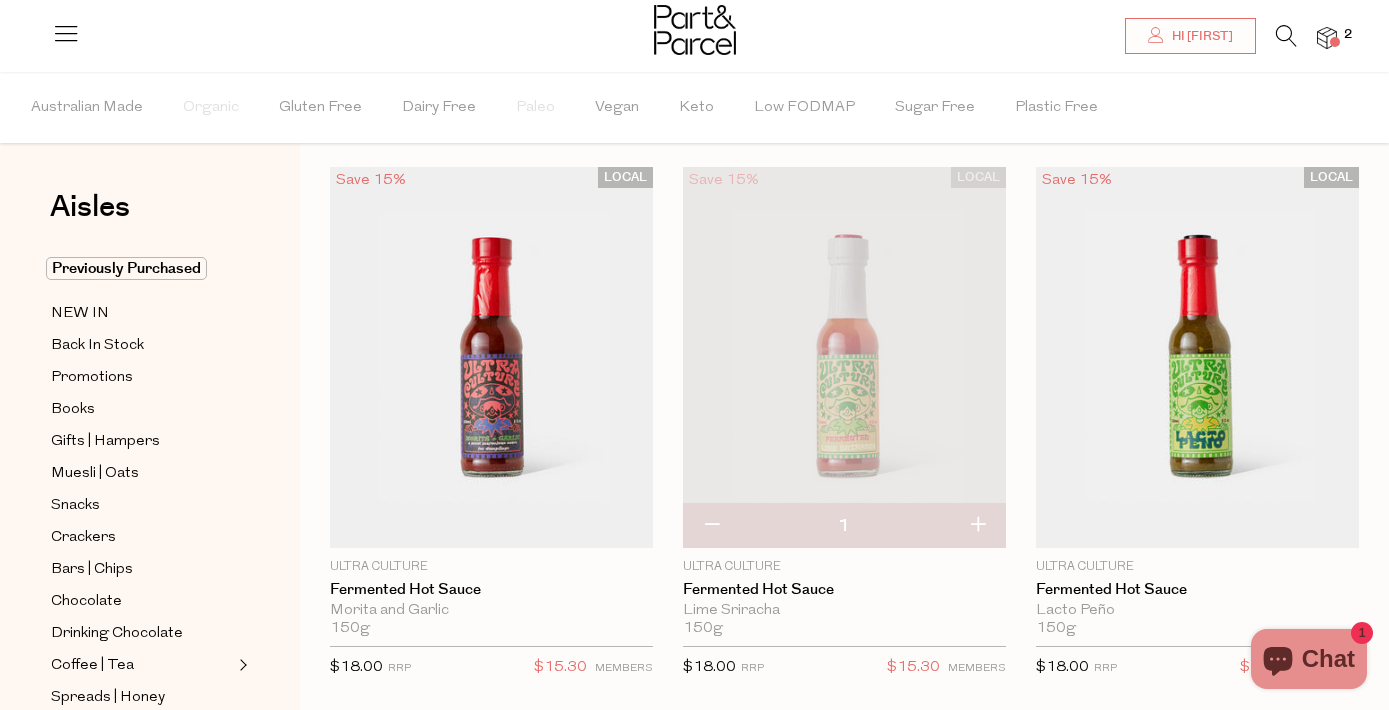click at bounding box center (1286, 36) 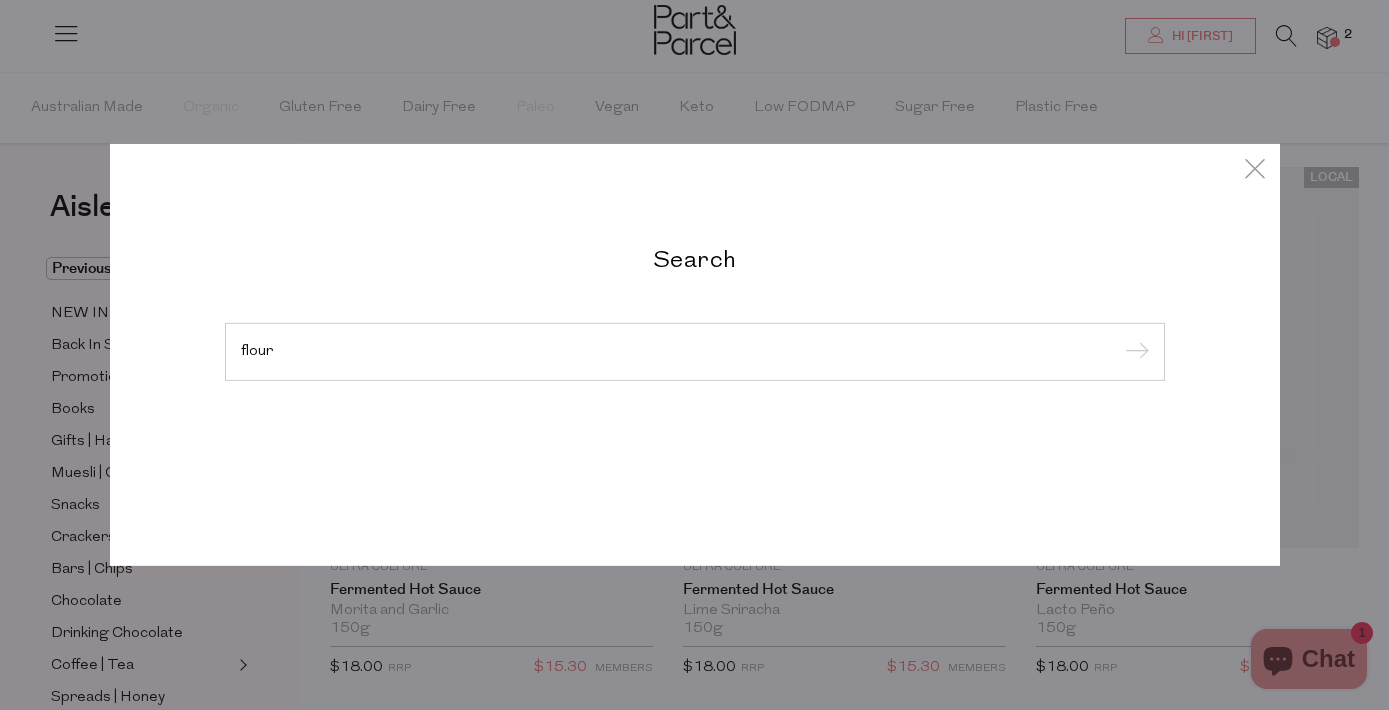 type on "flour" 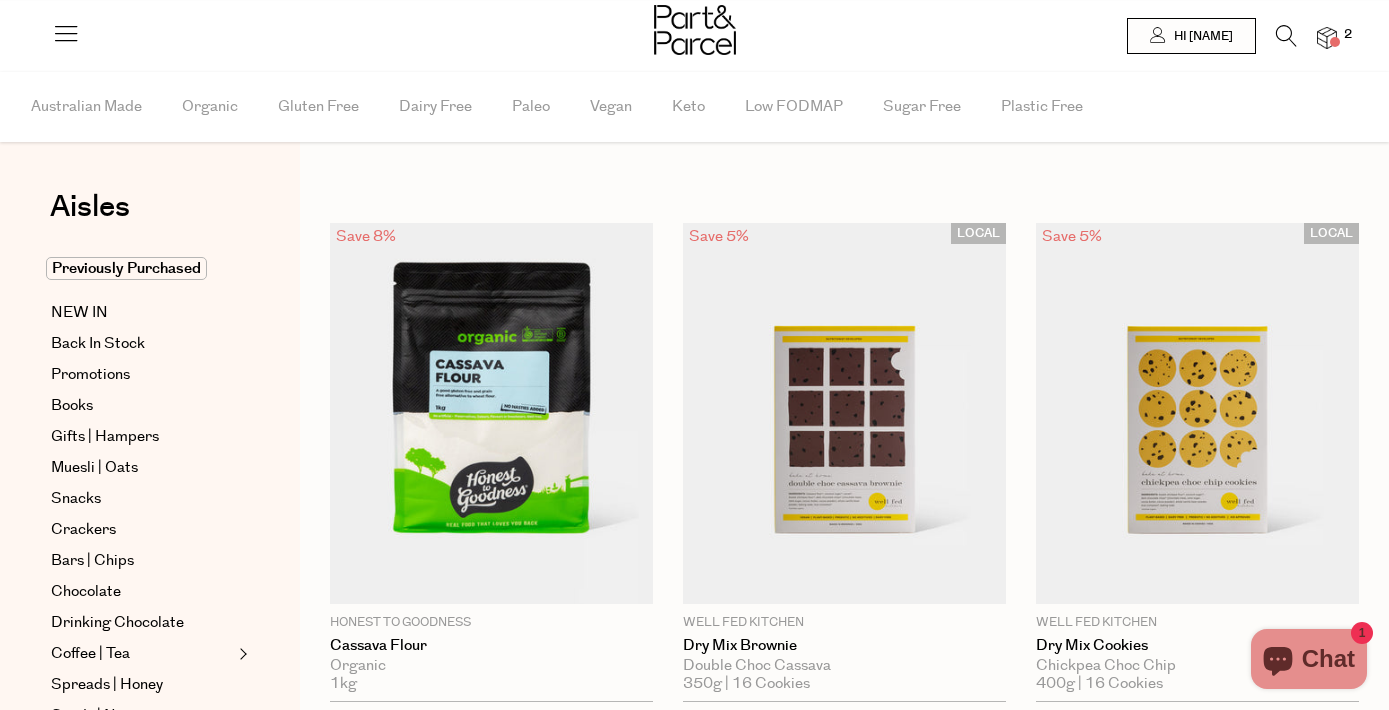 scroll, scrollTop: 0, scrollLeft: 0, axis: both 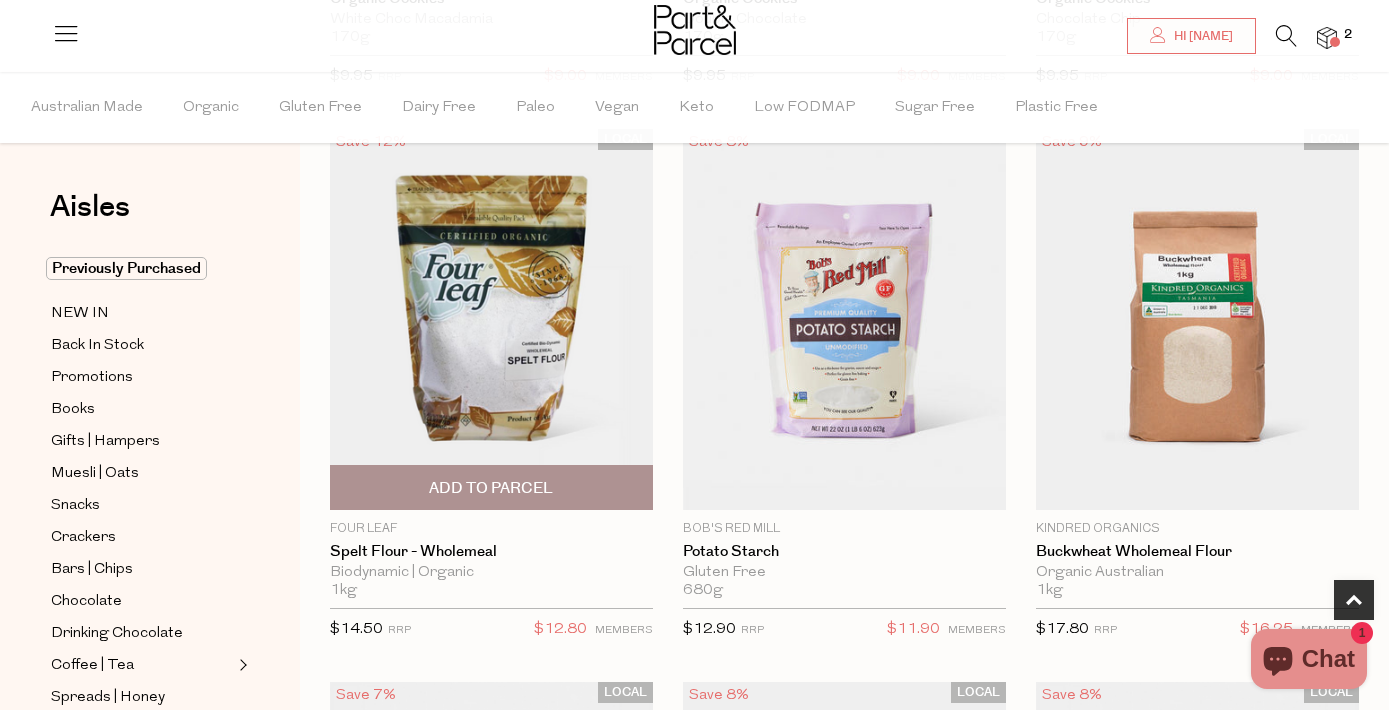 click on "Add To Parcel" at bounding box center [491, 488] 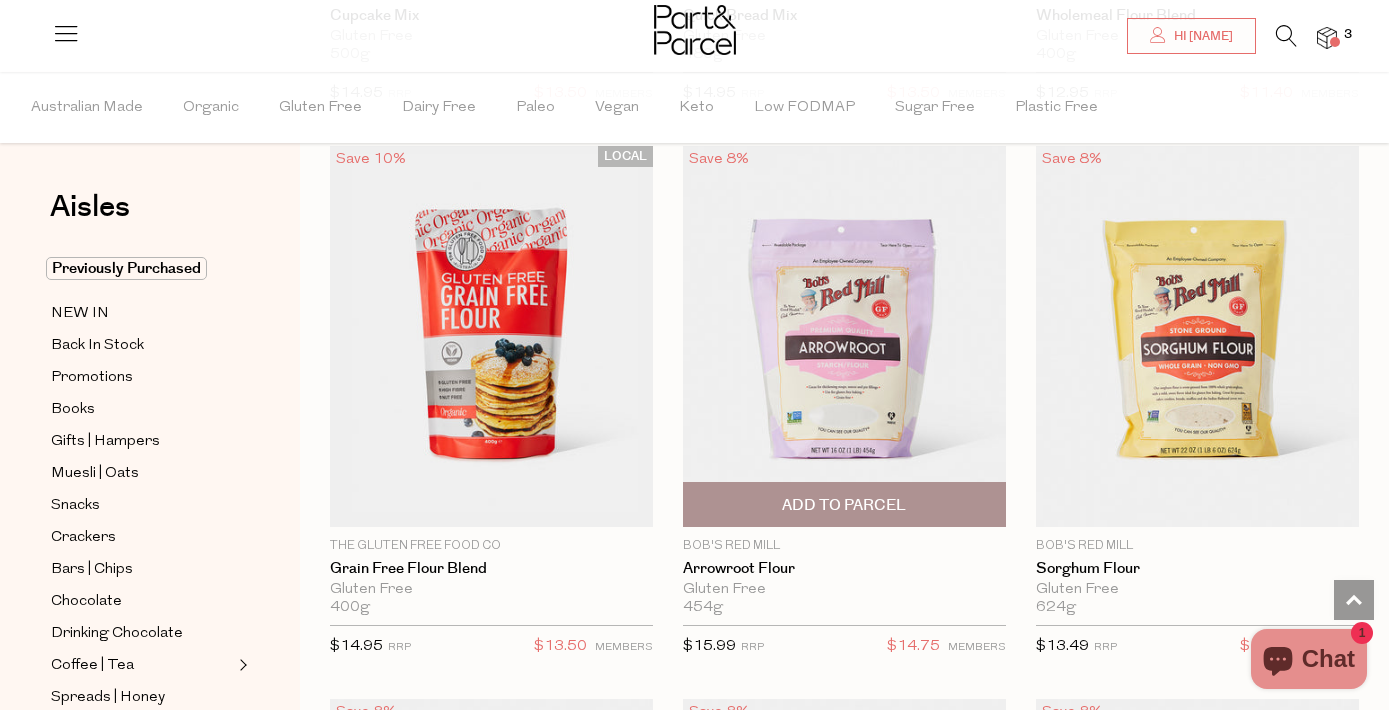 scroll, scrollTop: 3396, scrollLeft: 0, axis: vertical 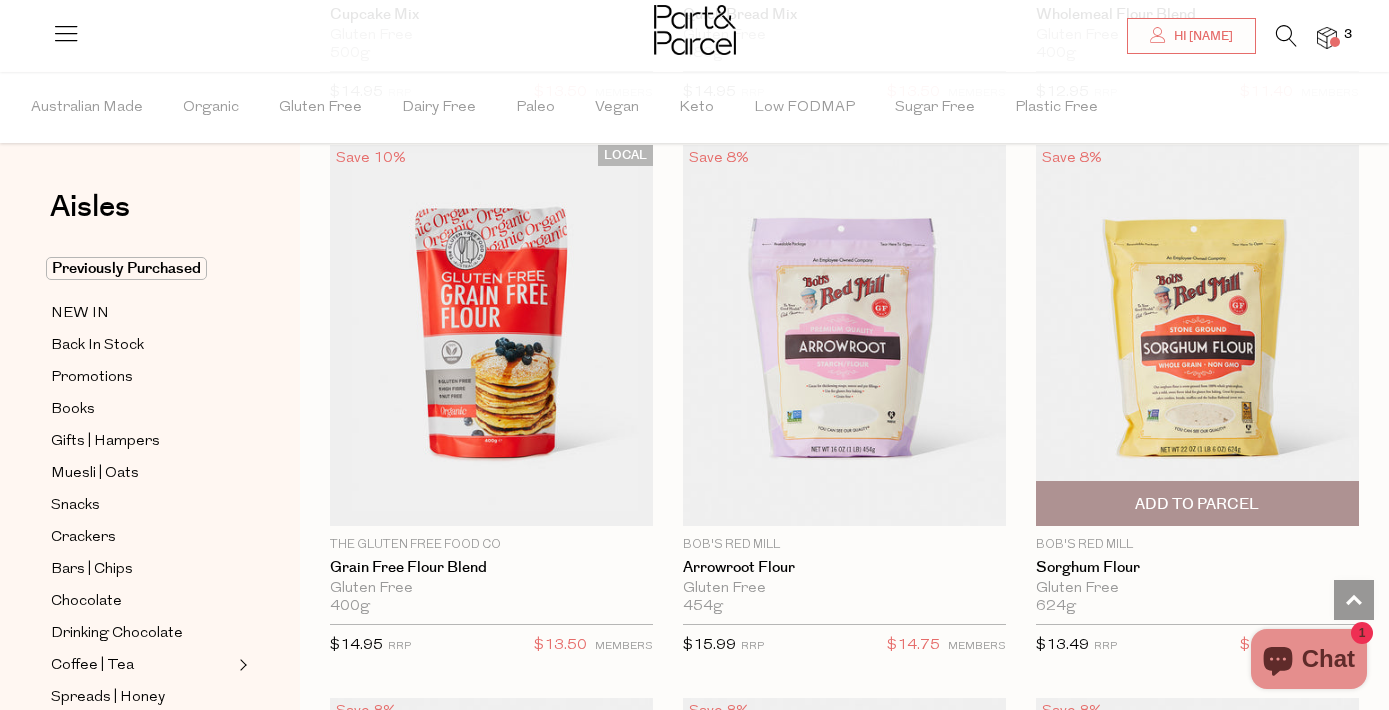 click on "Add To Parcel" at bounding box center (1197, 504) 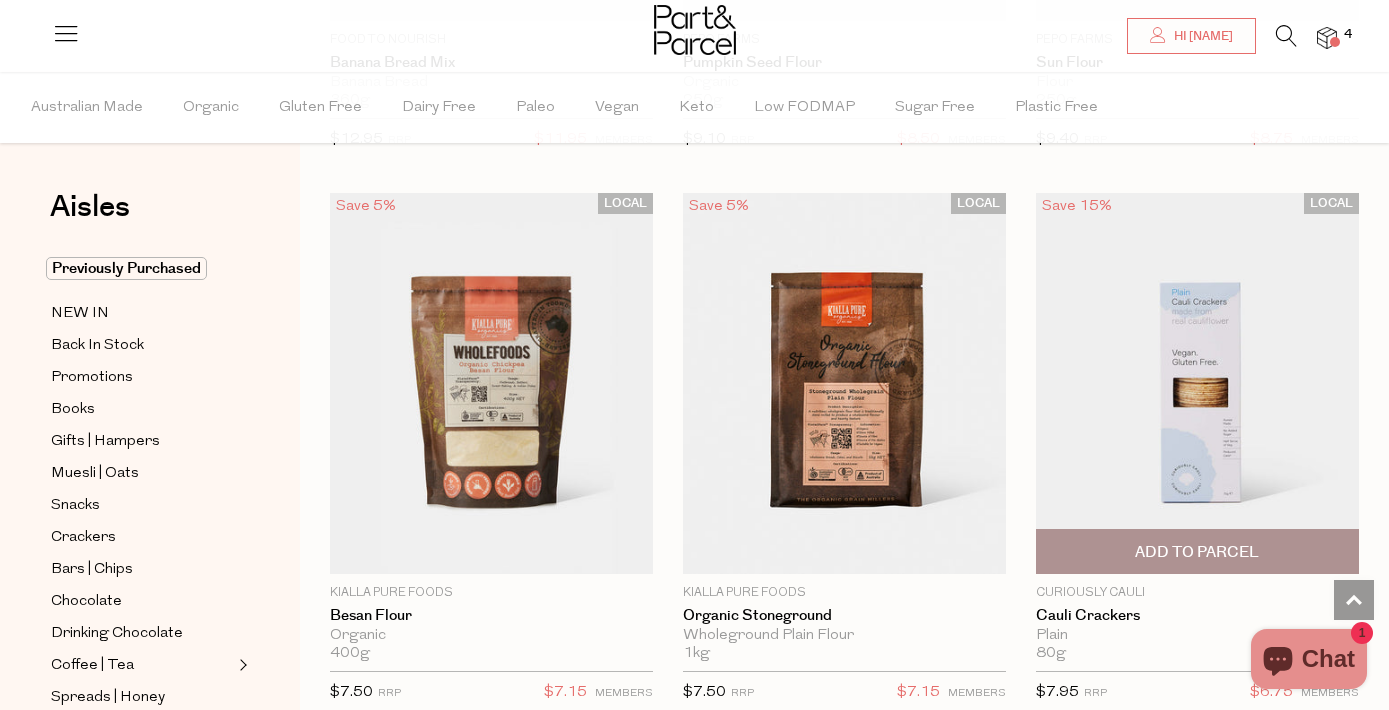 scroll, scrollTop: 6115, scrollLeft: 0, axis: vertical 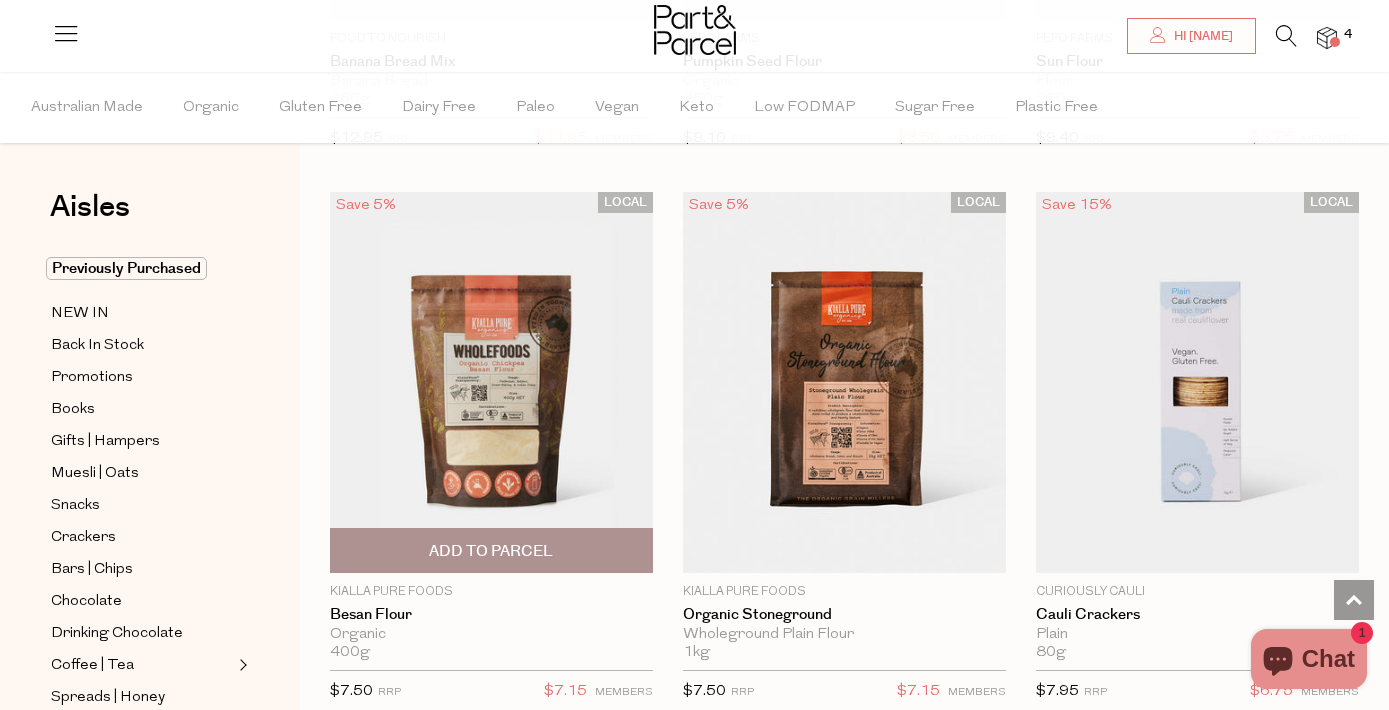 click on "Add To Parcel" at bounding box center [491, 551] 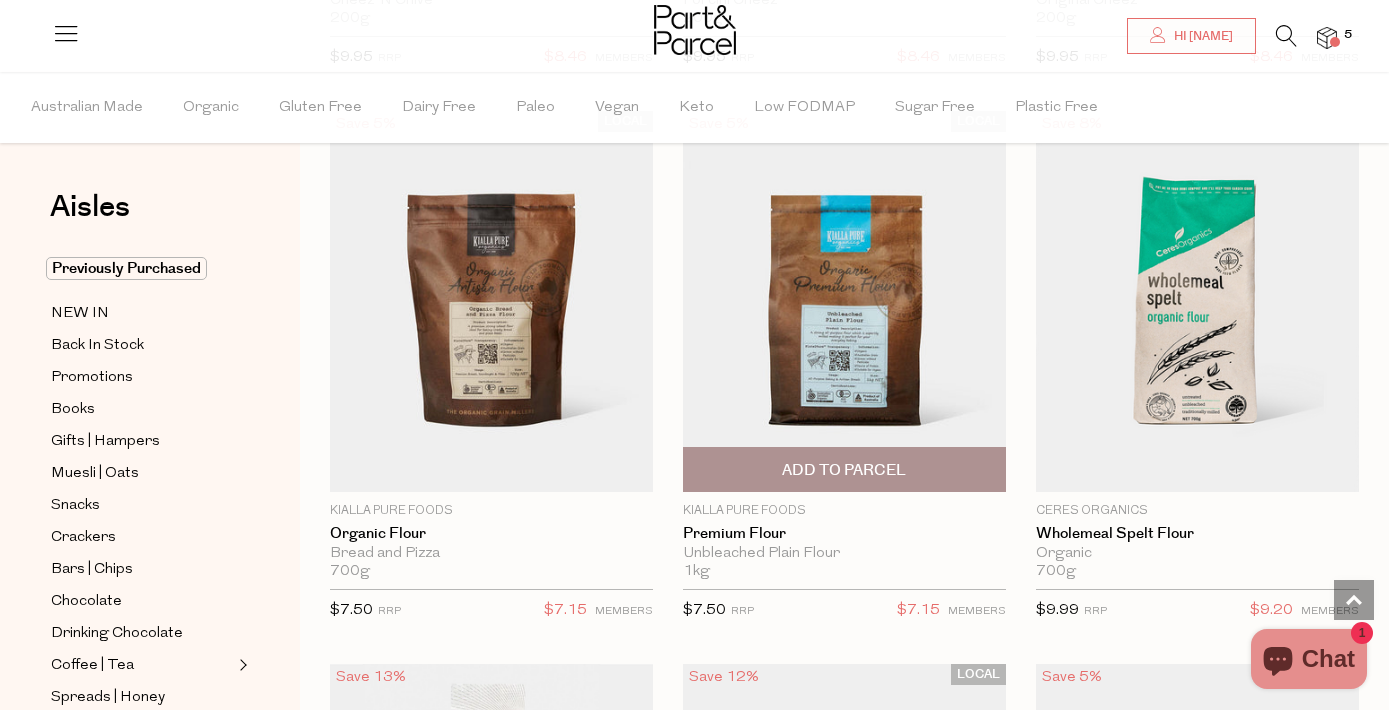 scroll, scrollTop: 7307, scrollLeft: 0, axis: vertical 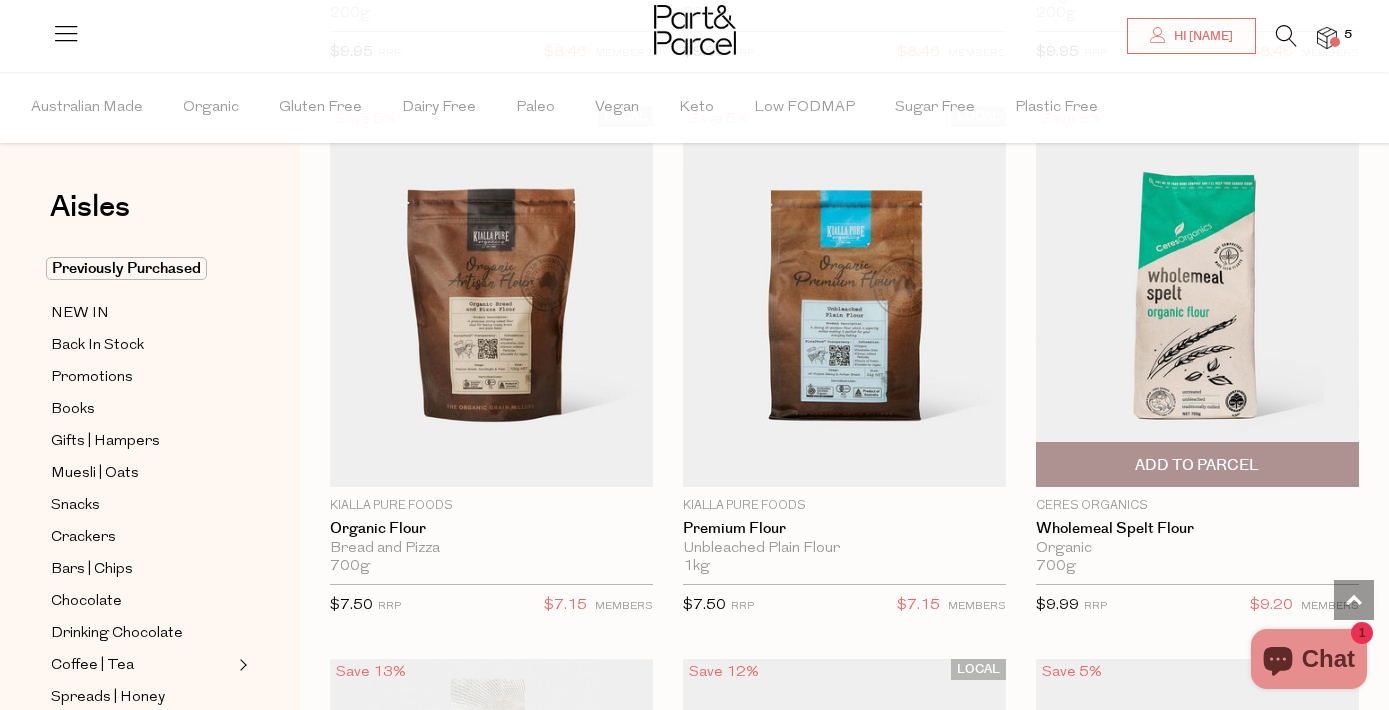 click on "Add To Parcel" at bounding box center [1197, 465] 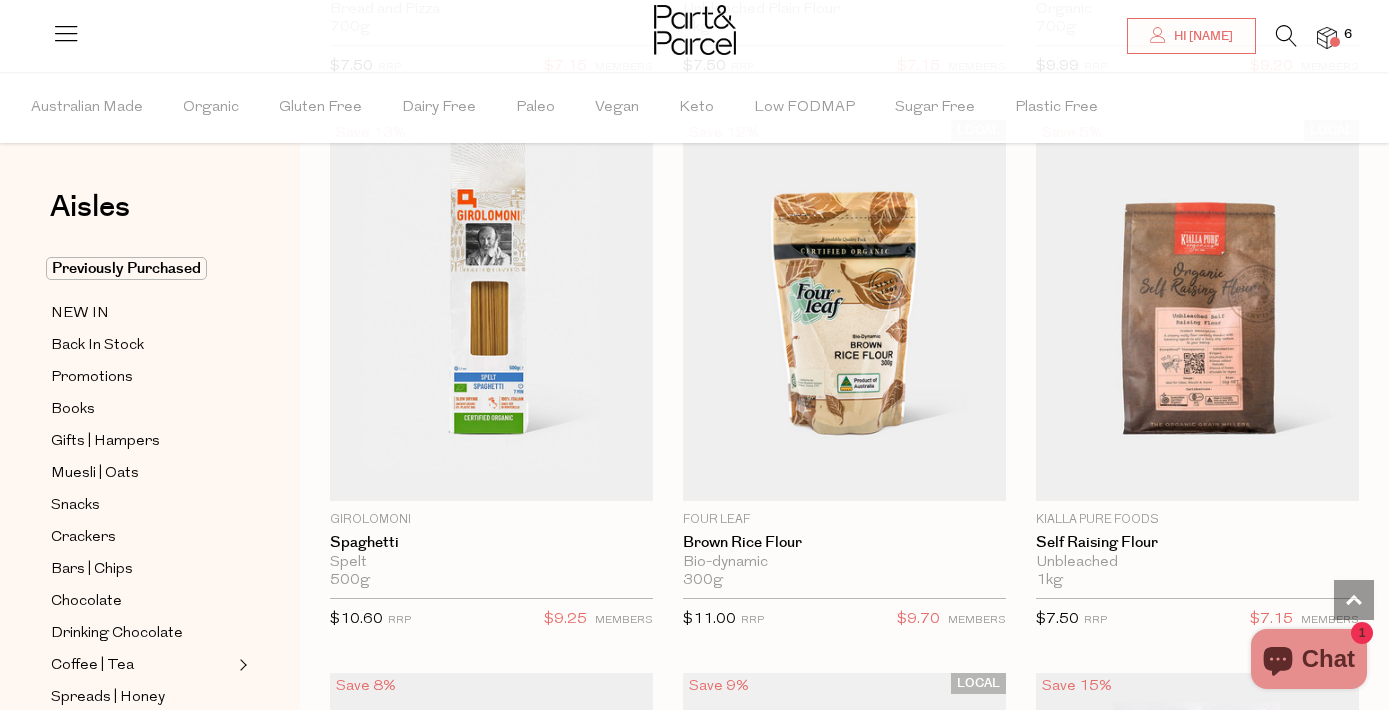 scroll, scrollTop: 7852, scrollLeft: 0, axis: vertical 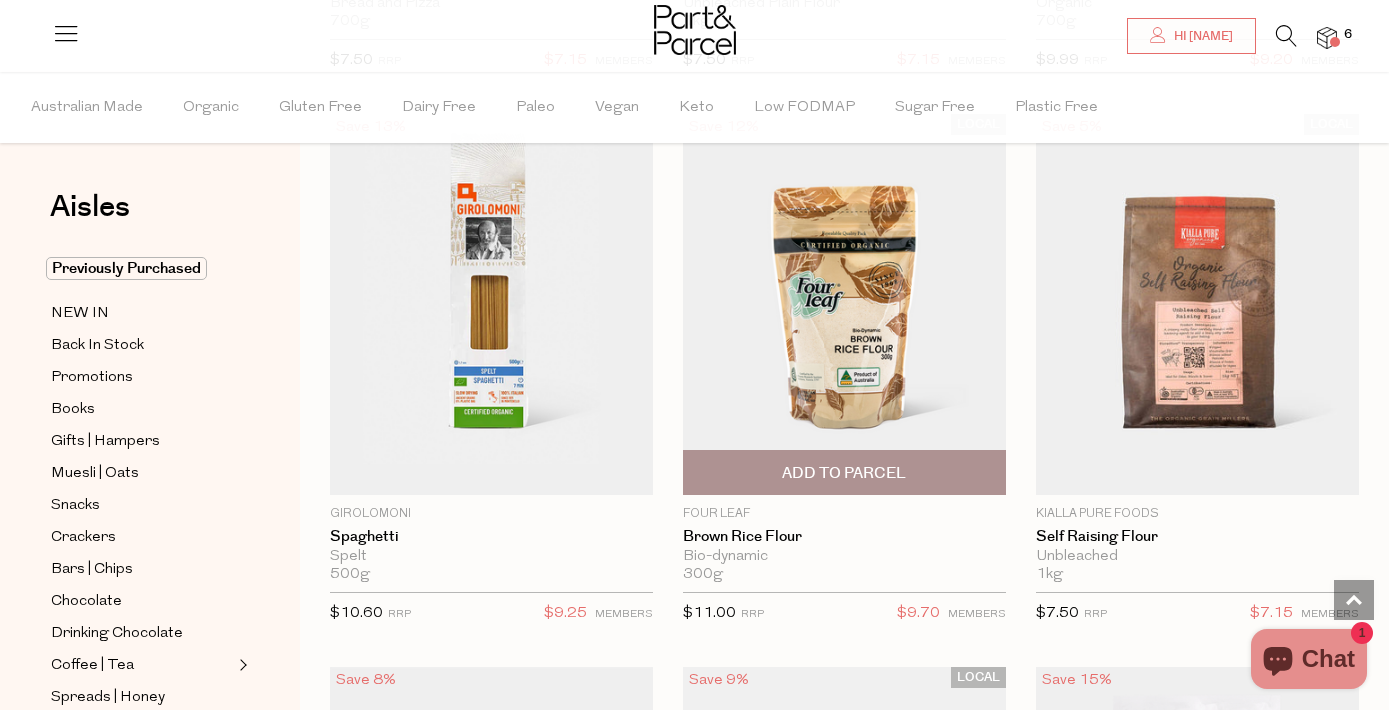 click on "Add To Parcel" at bounding box center [844, 473] 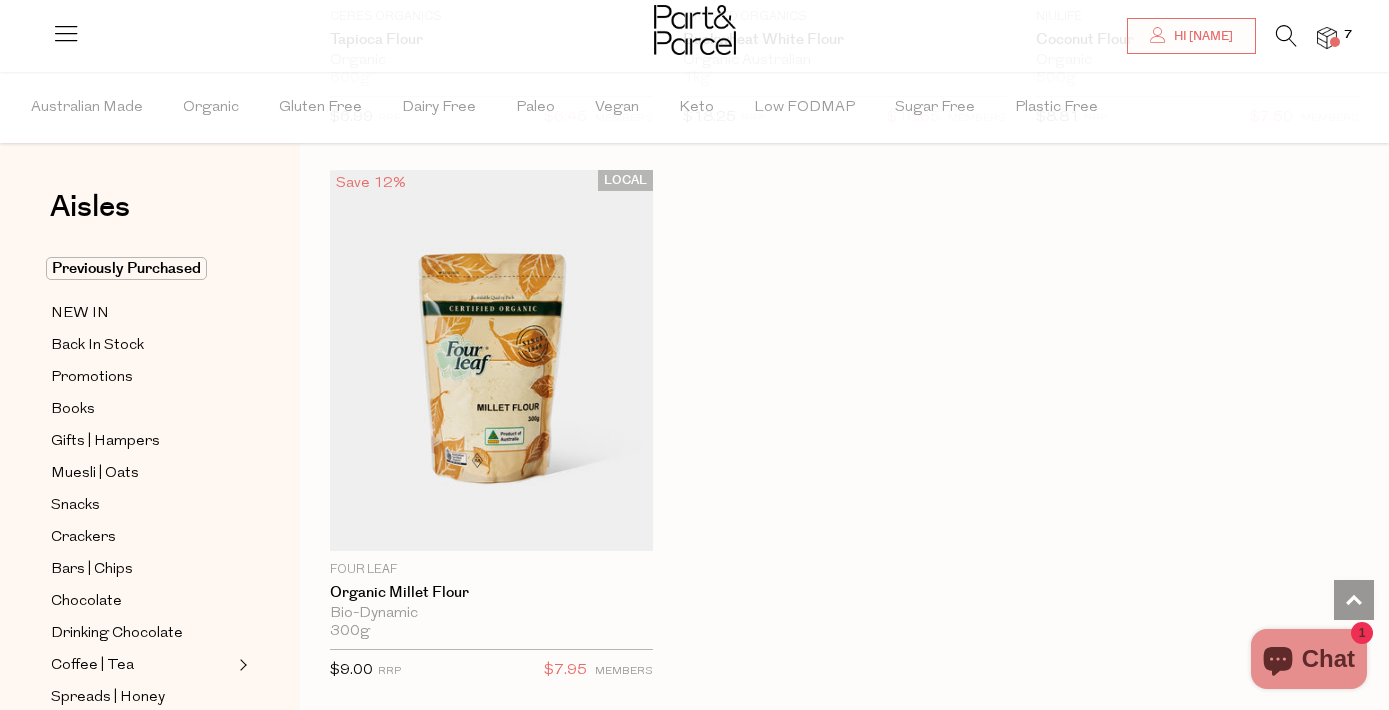 scroll, scrollTop: 8902, scrollLeft: 0, axis: vertical 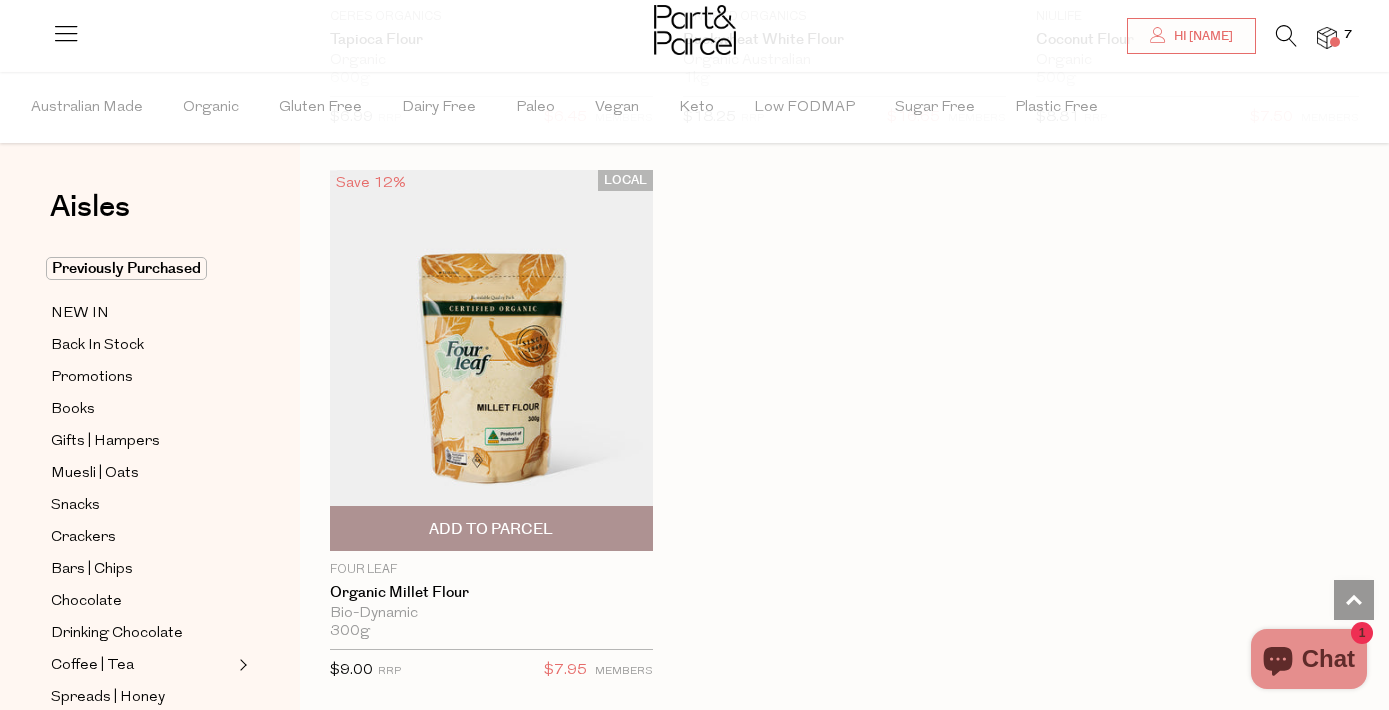 click on "Add To Parcel" at bounding box center (491, 529) 